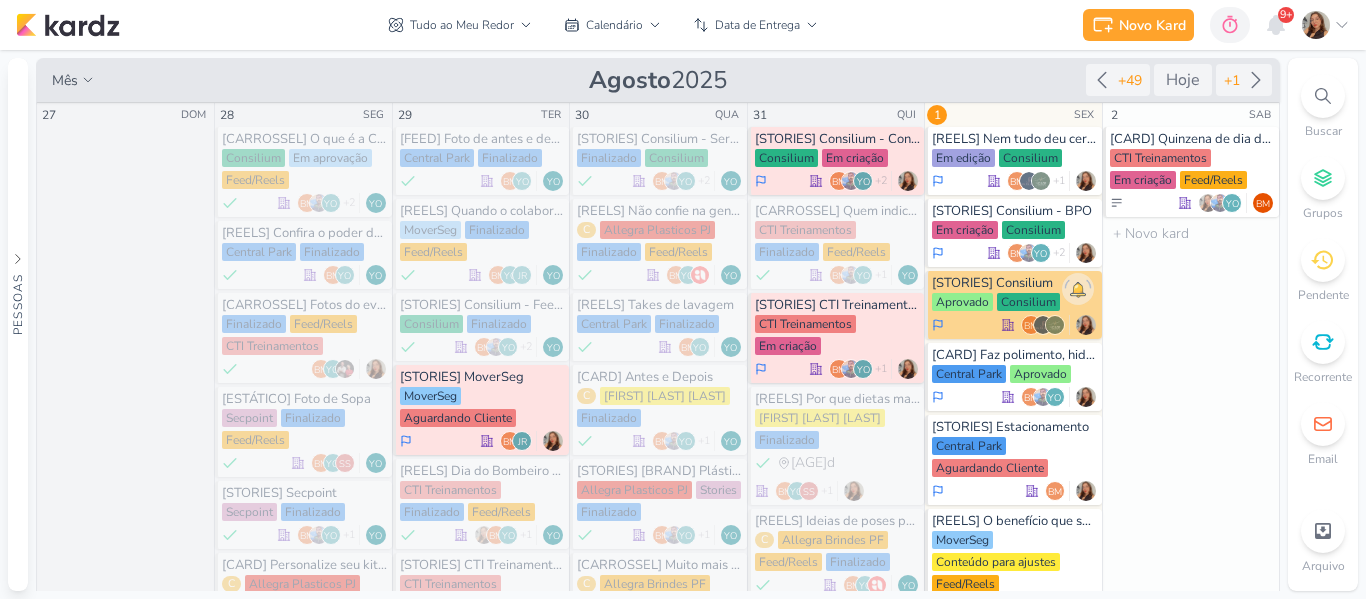 scroll, scrollTop: 0, scrollLeft: 0, axis: both 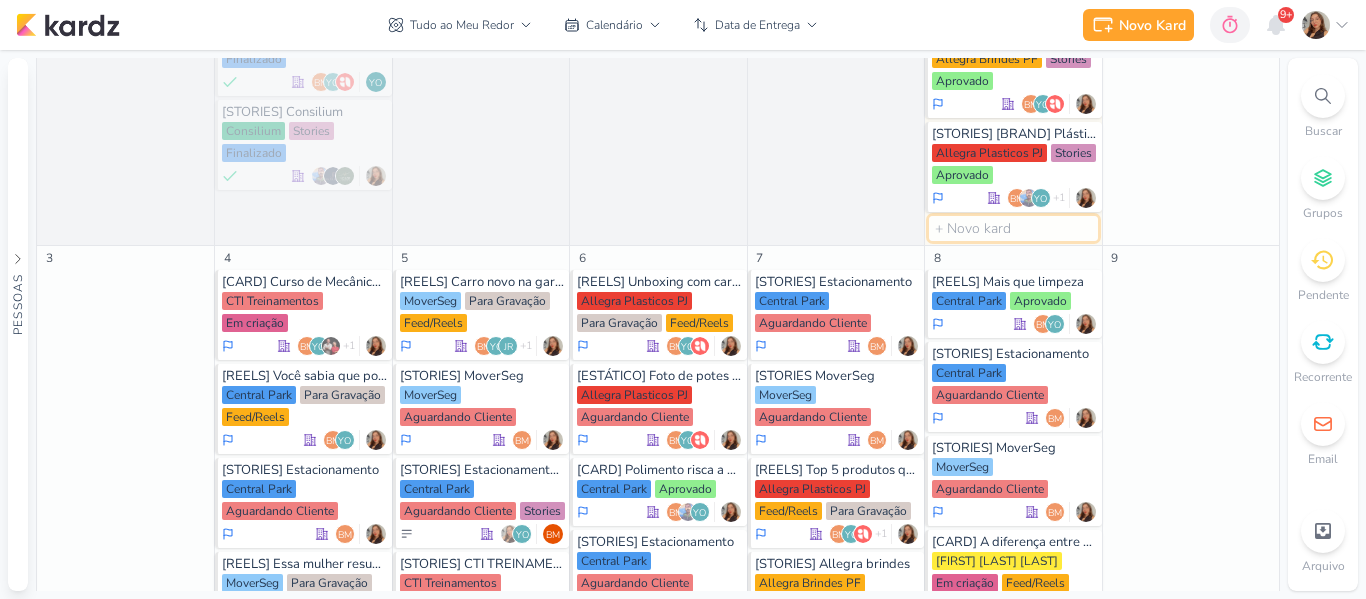 click at bounding box center [1013, 228] 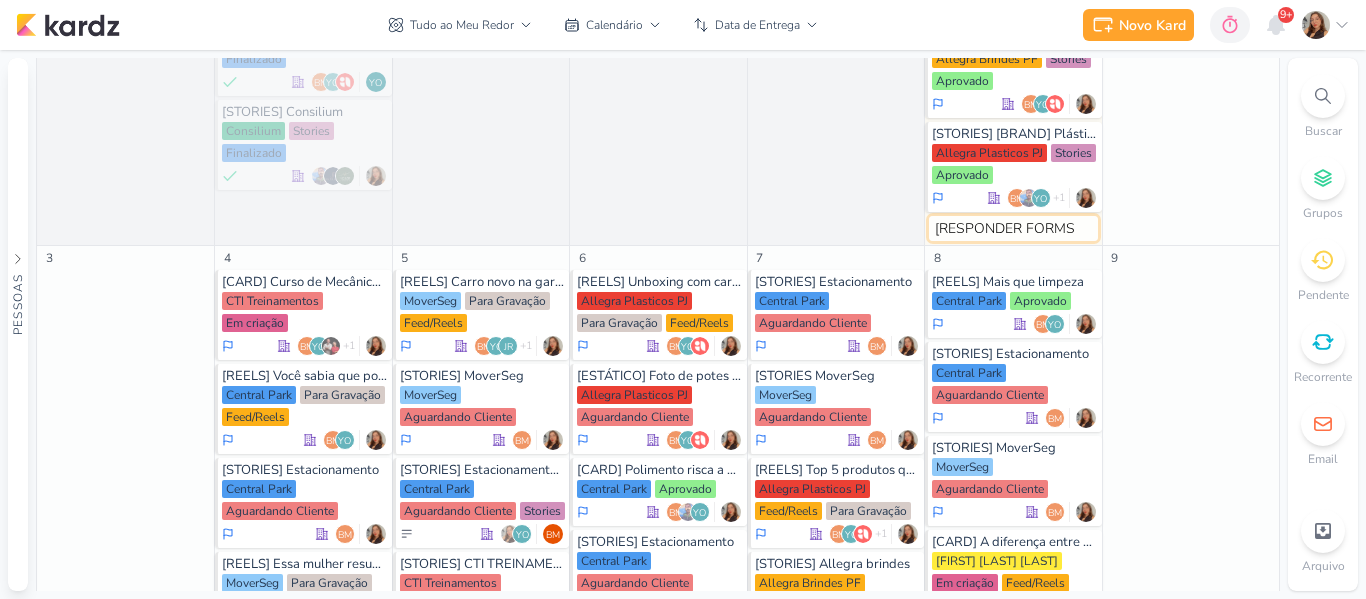 type on "[RESPONDER FORMS]" 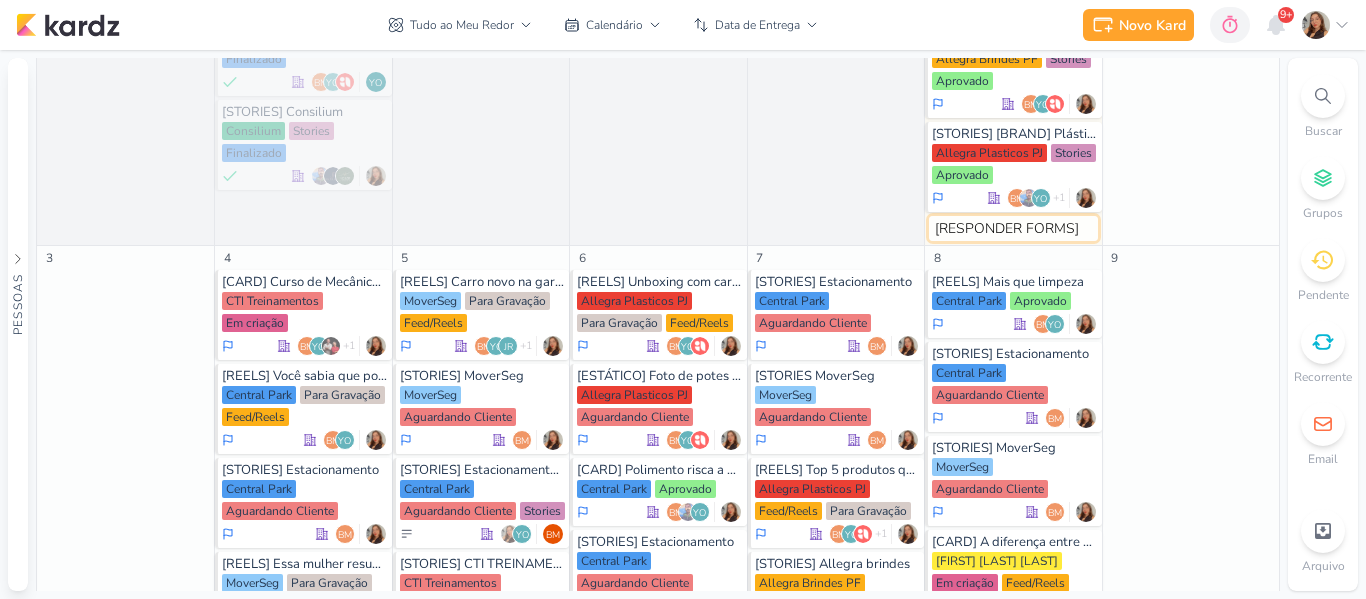 type 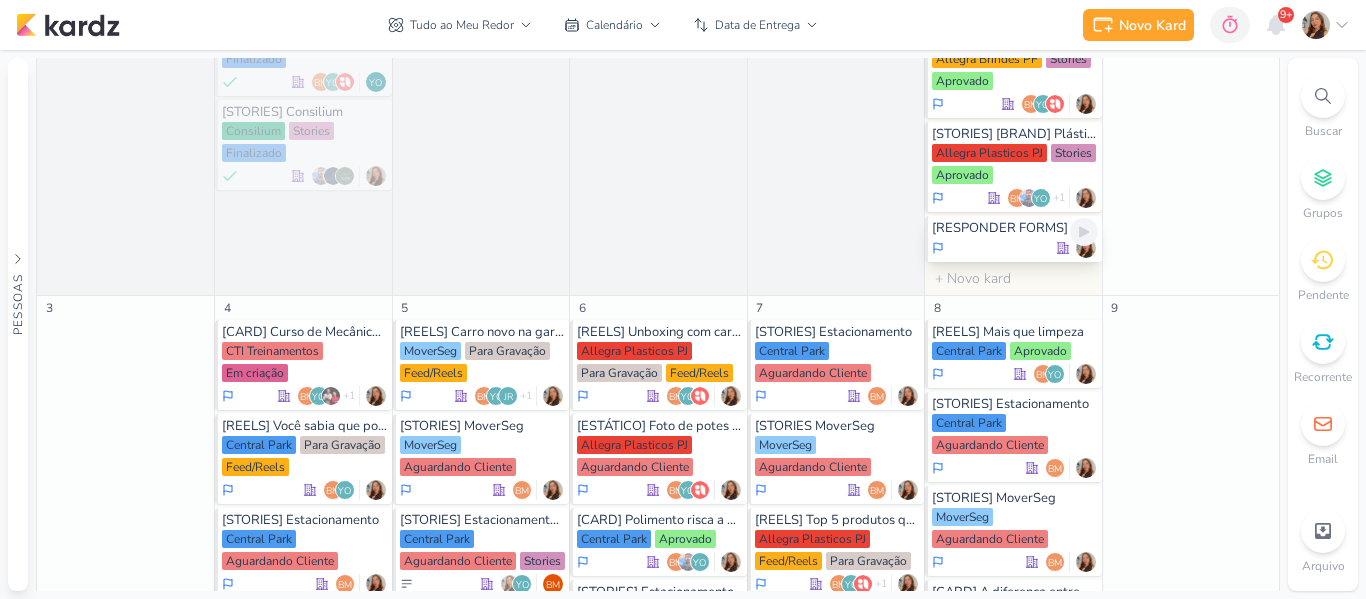 click on "[RESPONDER FORMS]" at bounding box center [1013, 239] 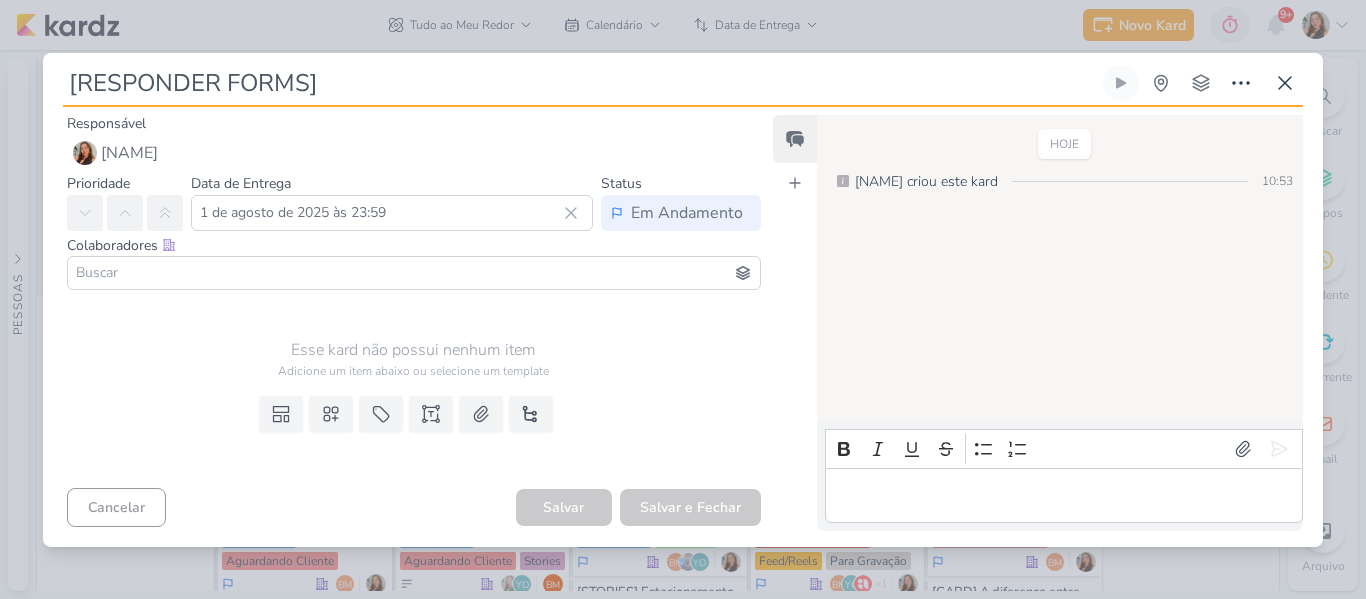 click at bounding box center [414, 273] 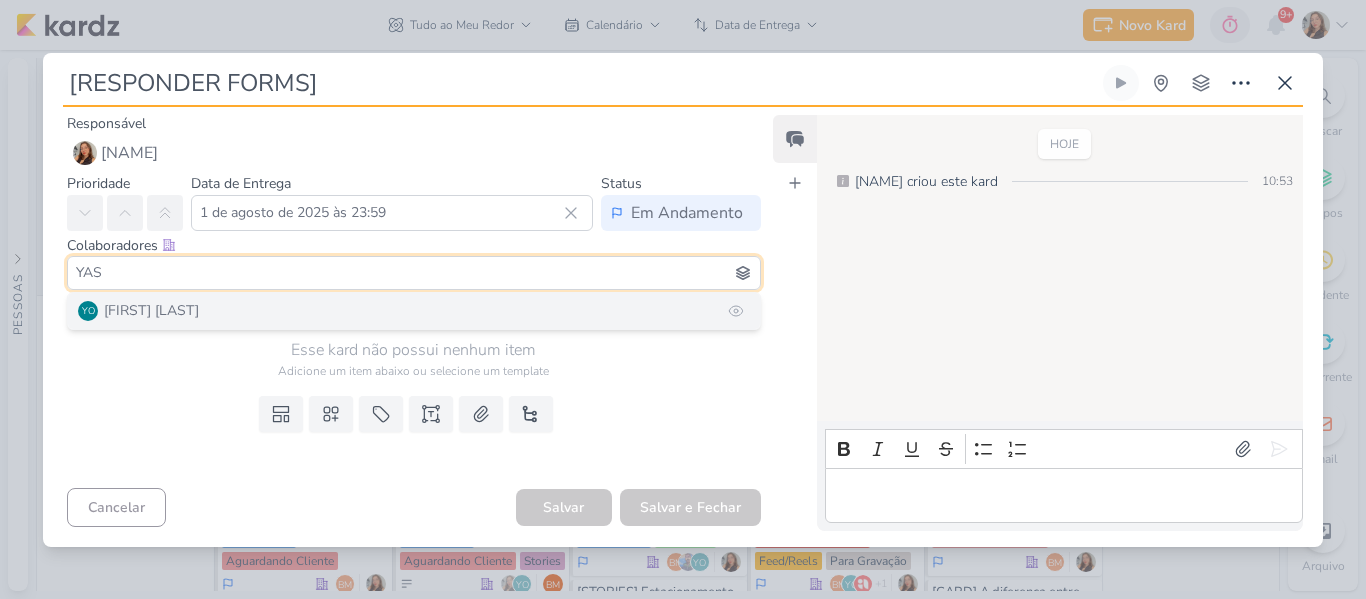 type on "YAS" 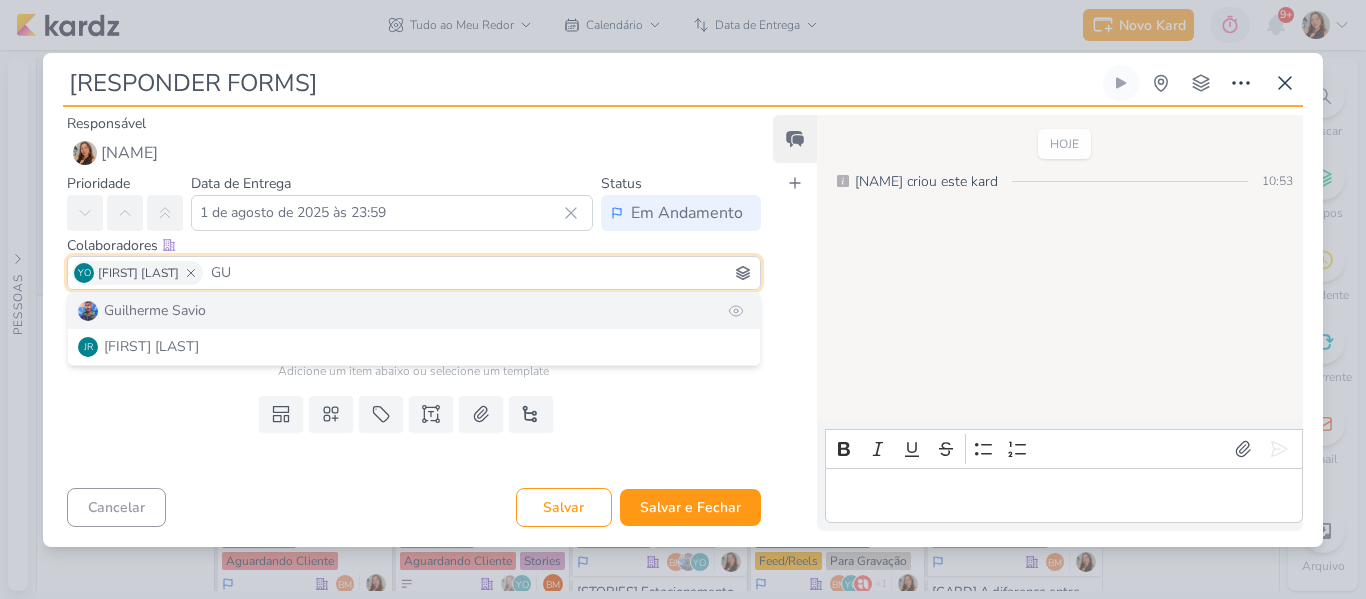 type on "GU" 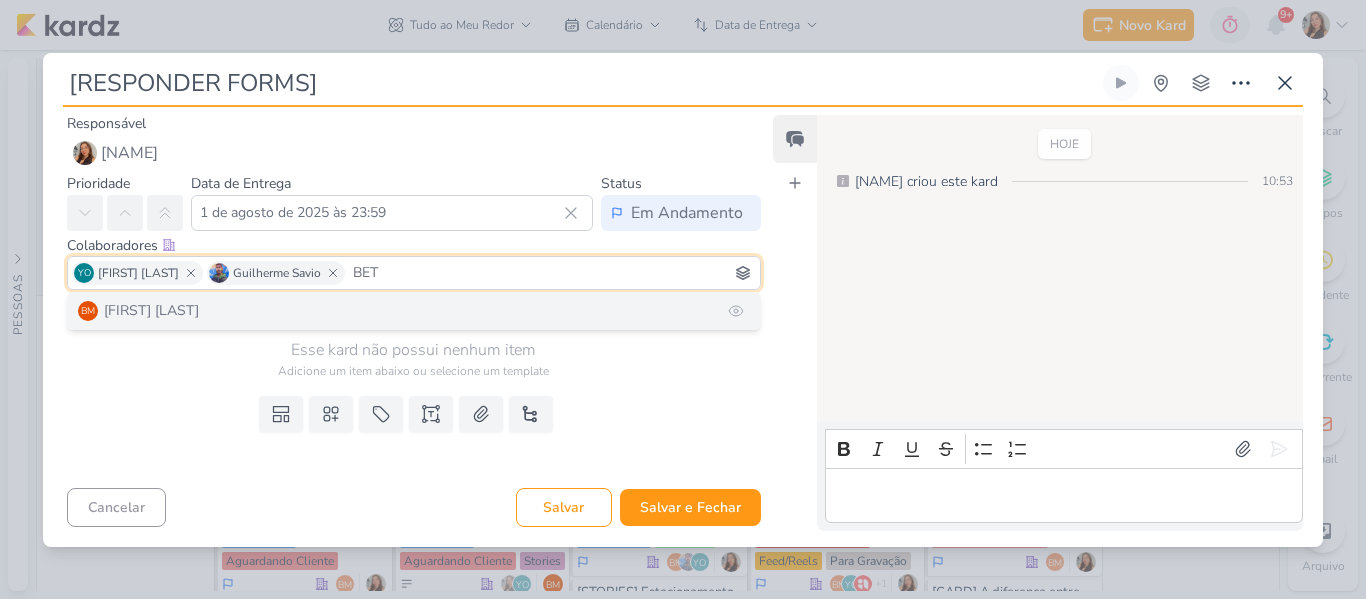 type on "BET" 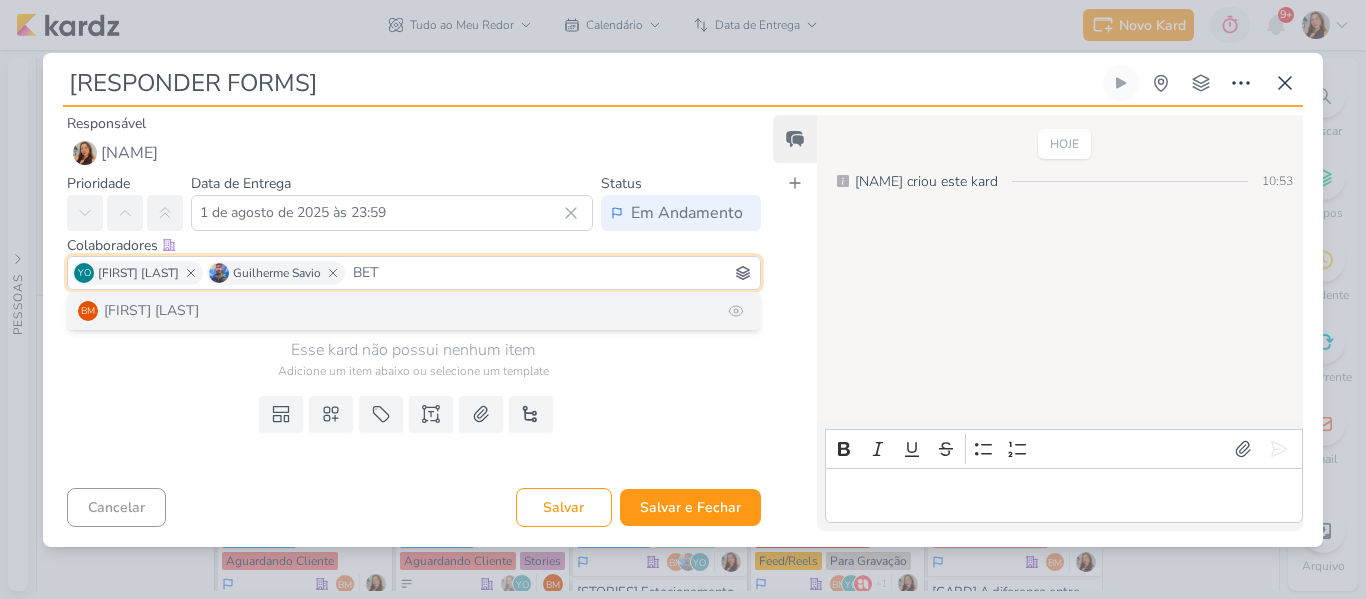 type 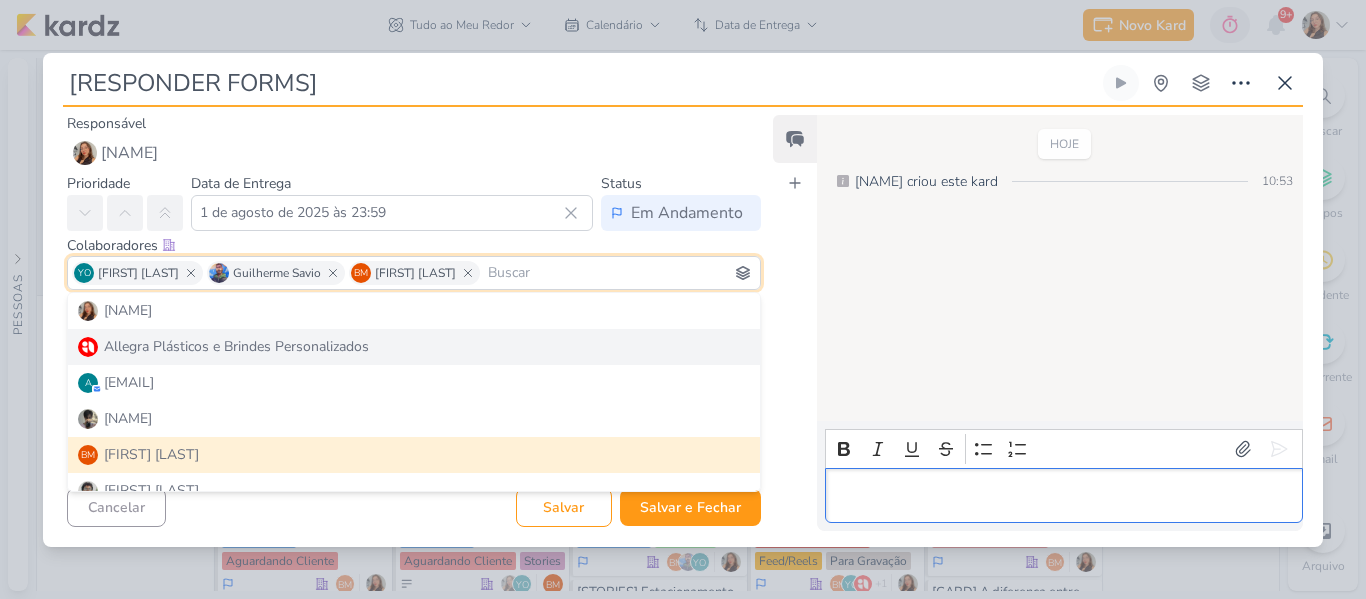 click at bounding box center (1064, 495) 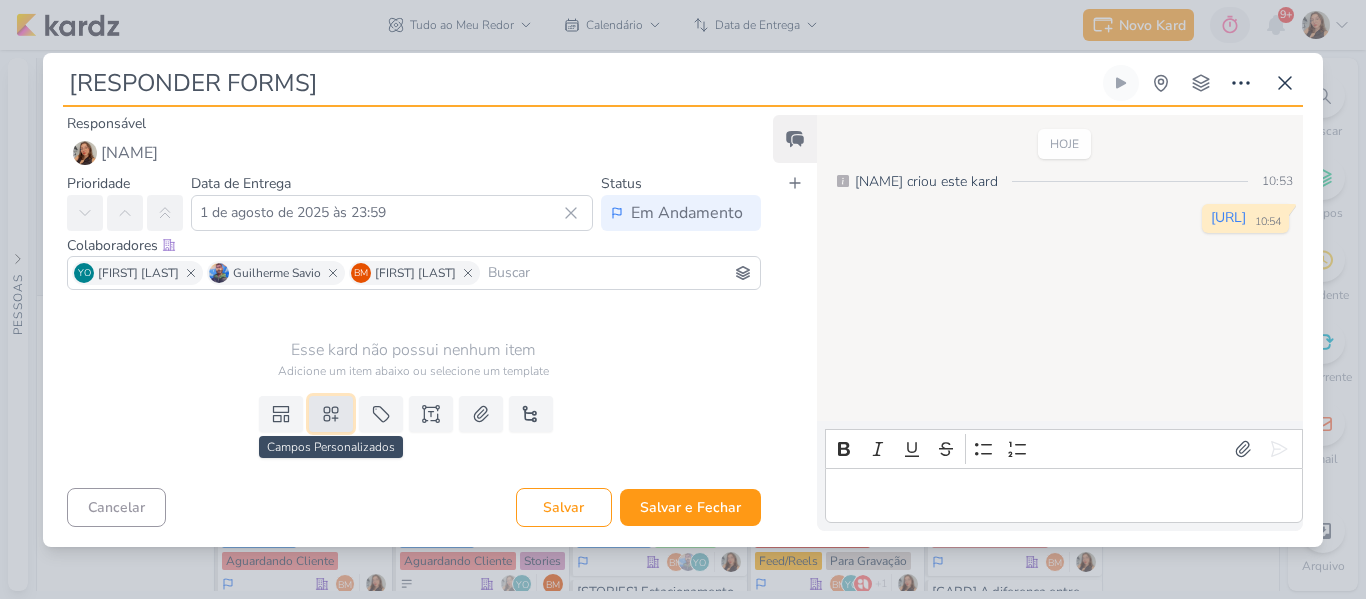 click at bounding box center (331, 414) 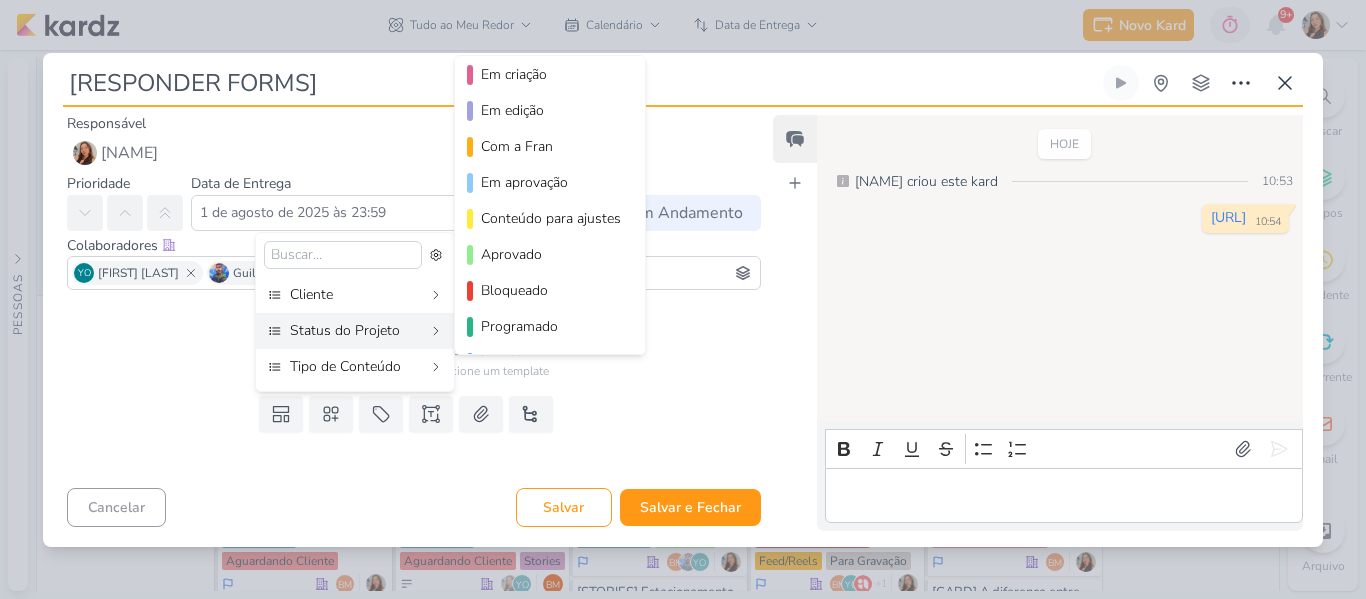 scroll, scrollTop: 182, scrollLeft: 0, axis: vertical 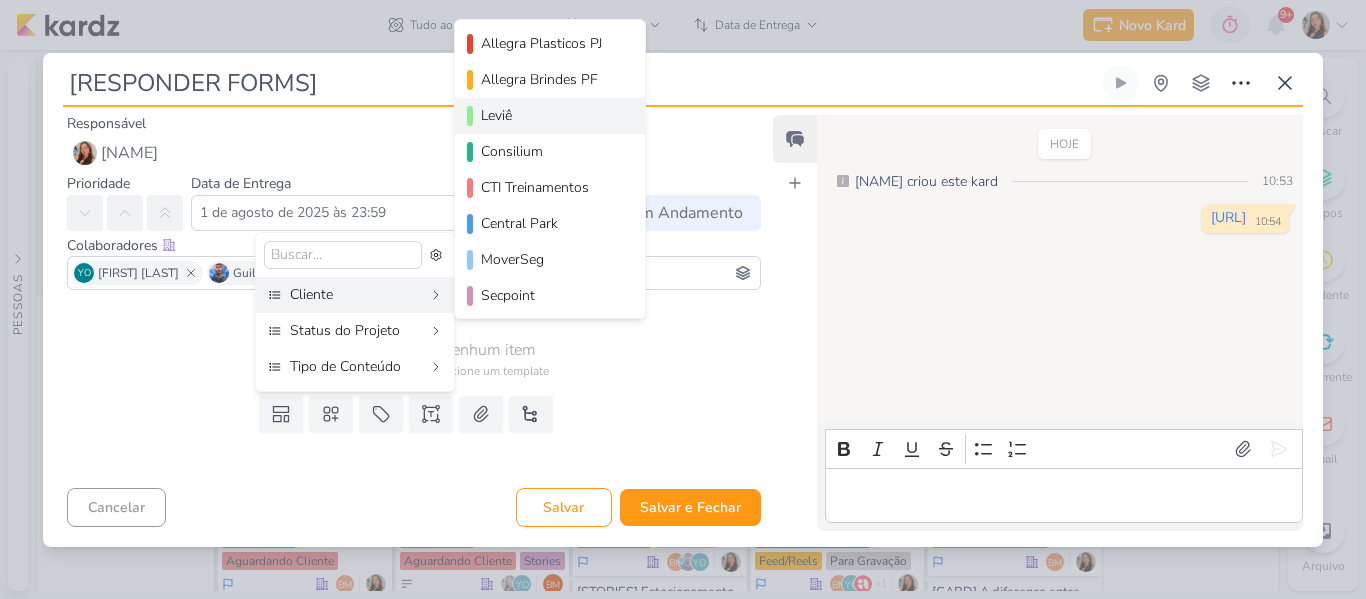 click on "Leviê" at bounding box center (550, 116) 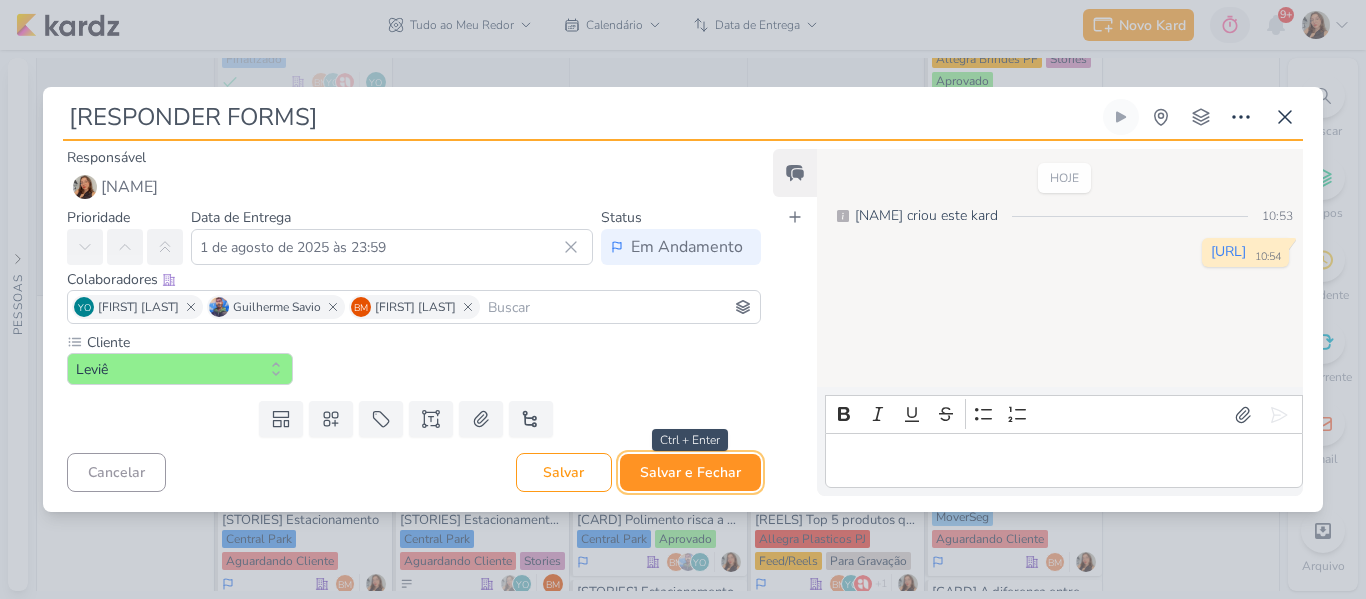 click on "Salvar e Fechar" at bounding box center [690, 472] 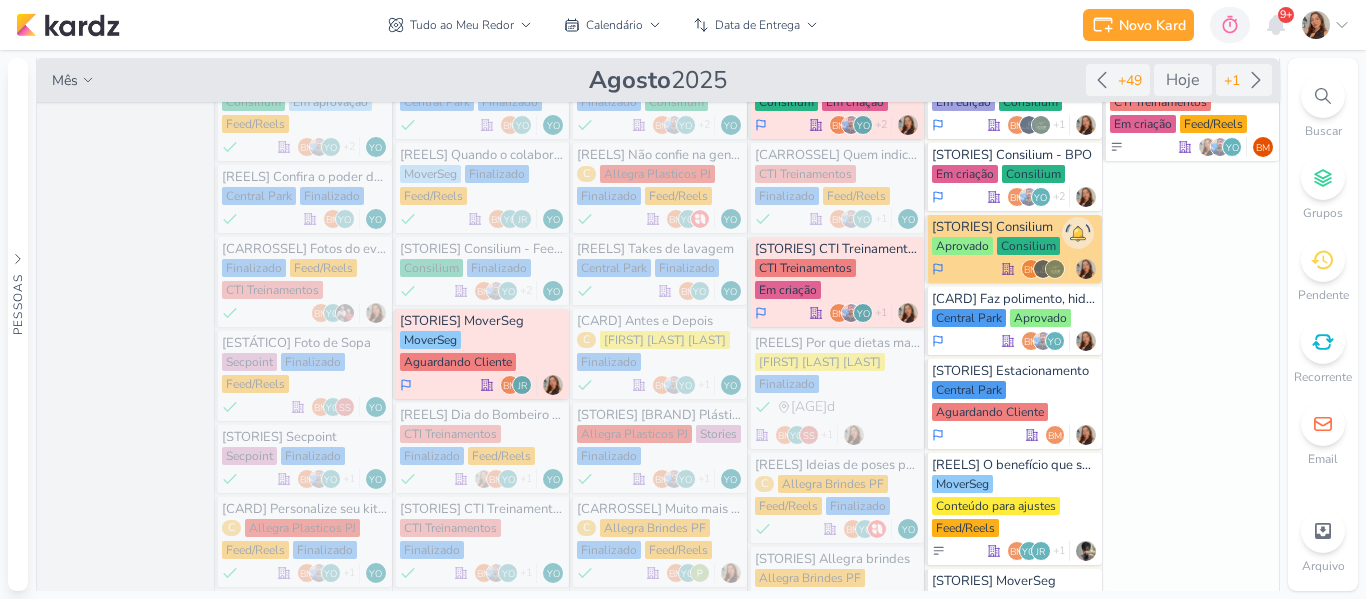 scroll, scrollTop: 0, scrollLeft: 0, axis: both 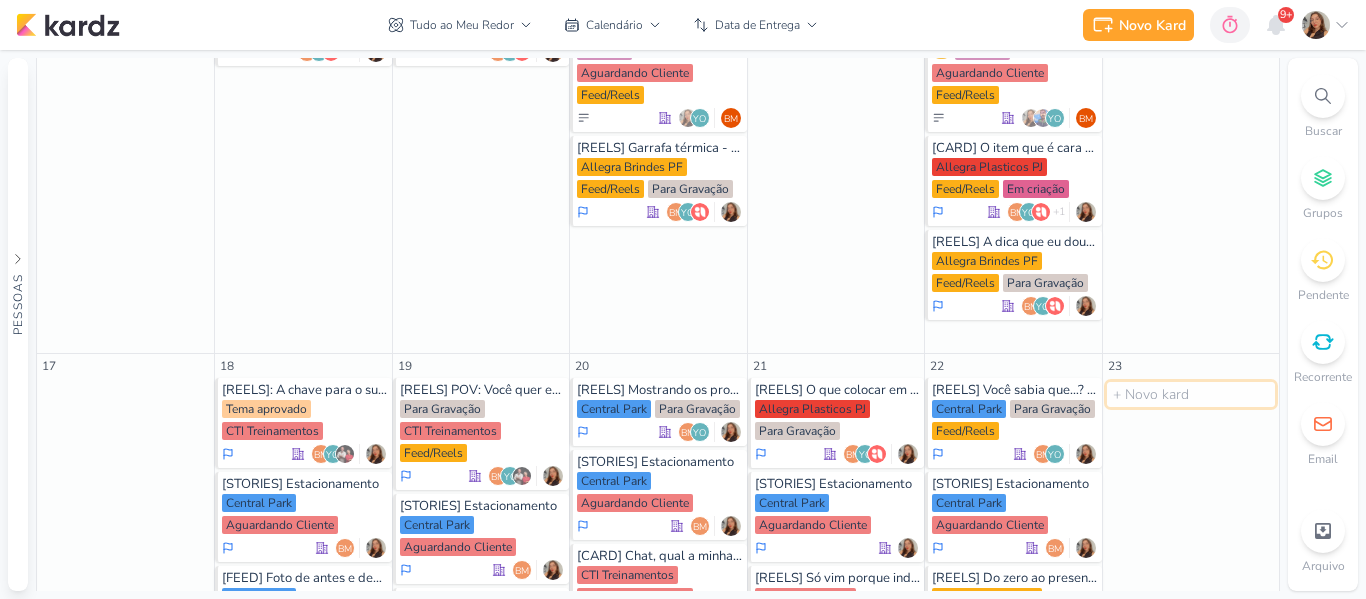 click at bounding box center (1191, 394) 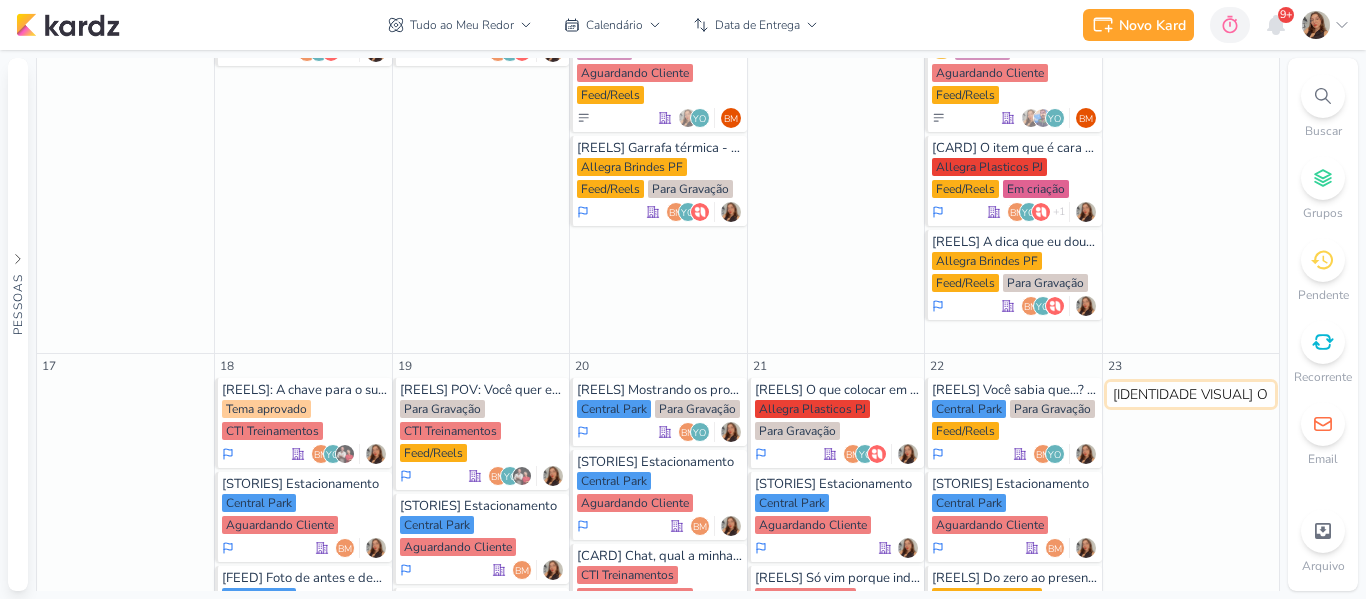 scroll, scrollTop: 0, scrollLeft: 2, axis: horizontal 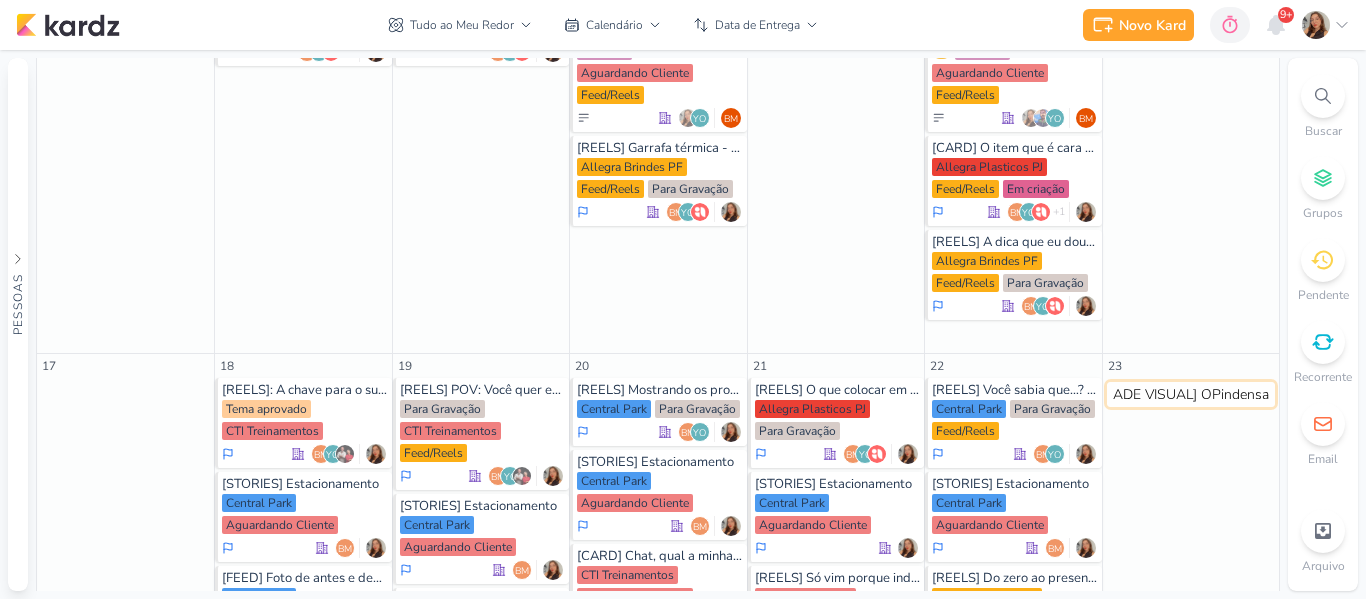 type on "[IDENTIDADE VISUAL] [LAST]" 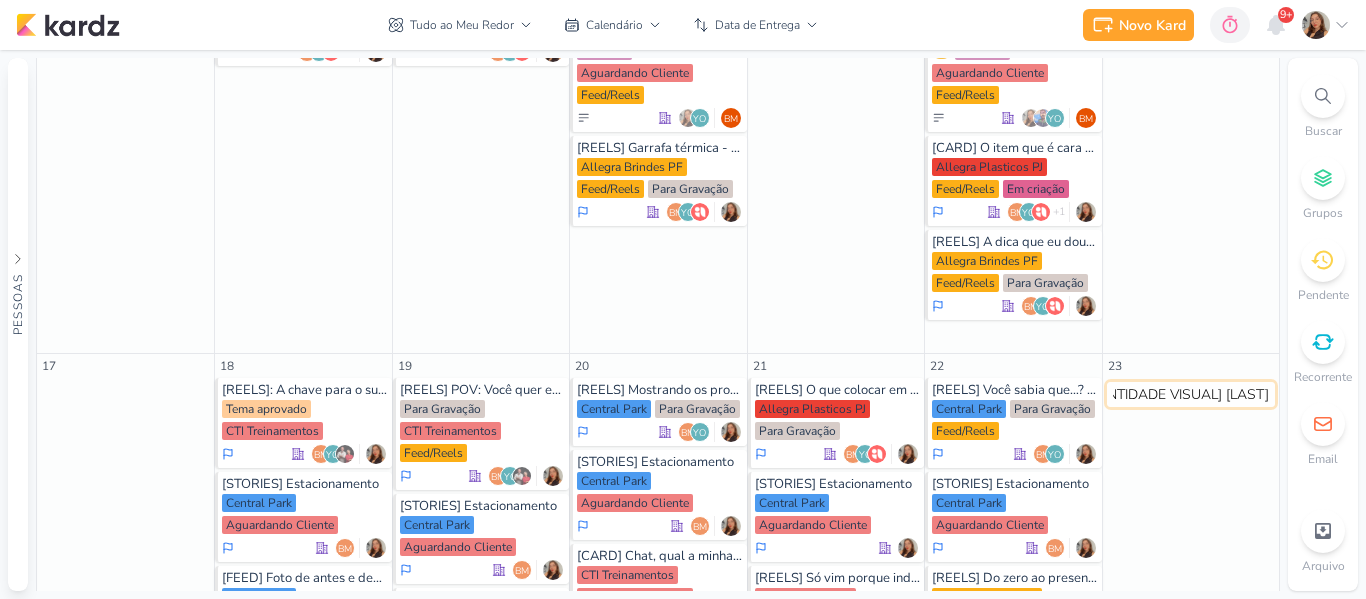 scroll, scrollTop: 0, scrollLeft: 52, axis: horizontal 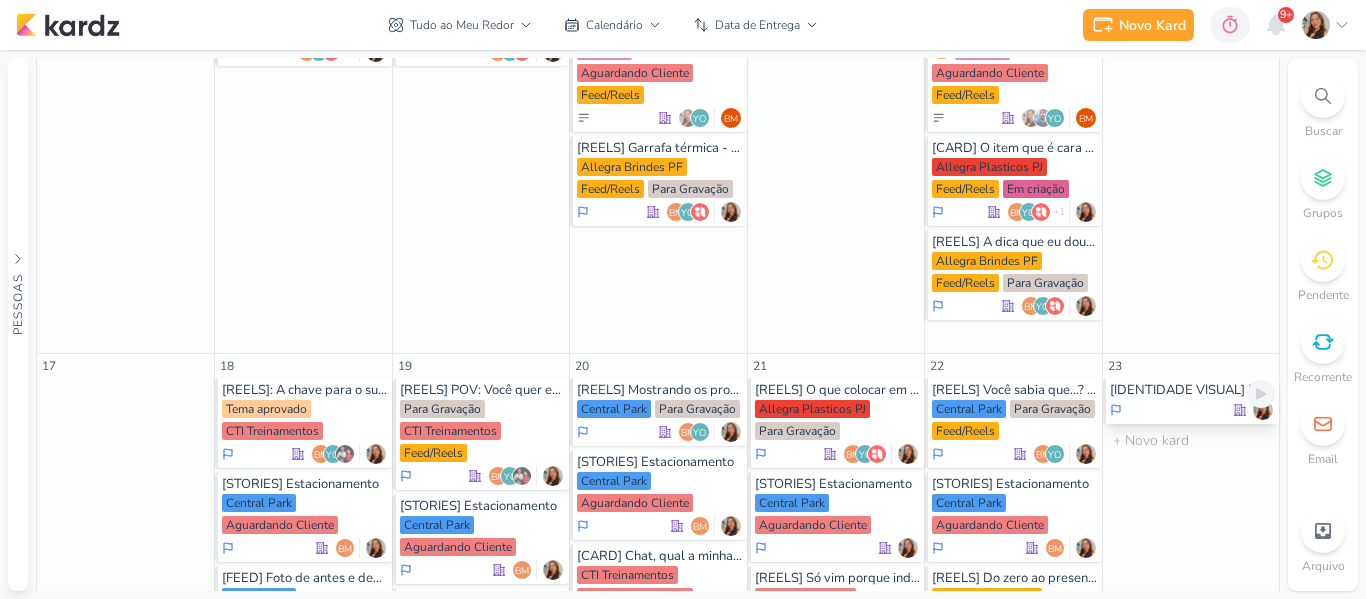 click at bounding box center (1192, 410) 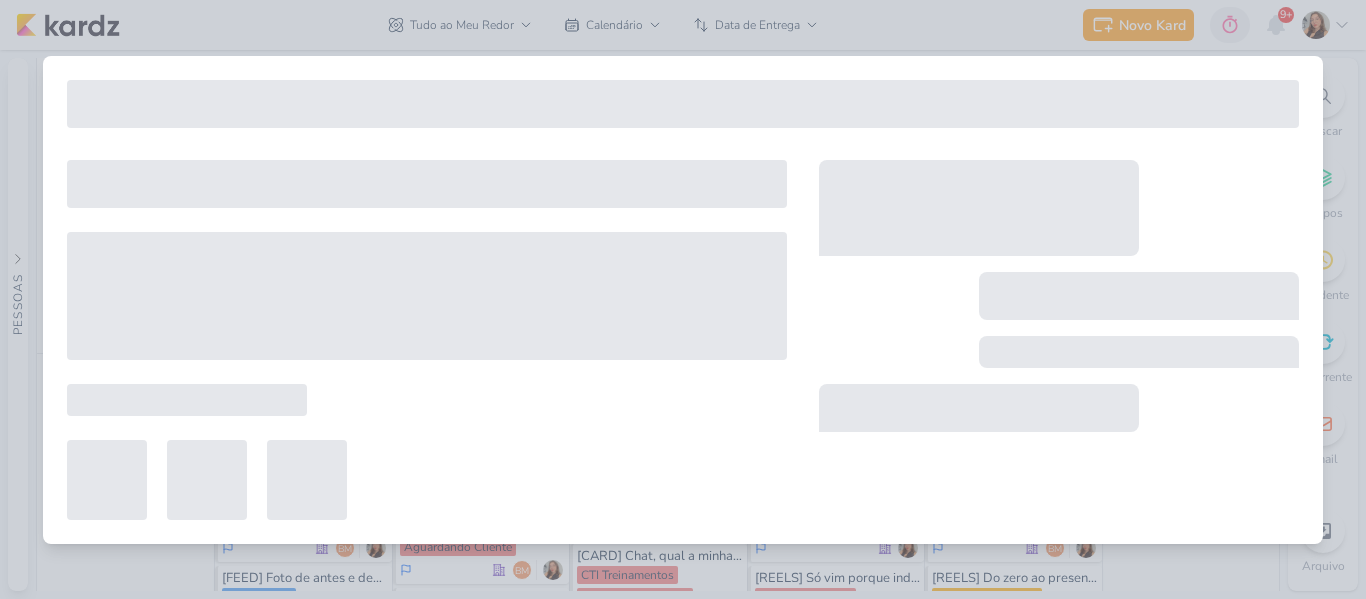 type on "[IDENTIDADE VISUAL] [LAST]" 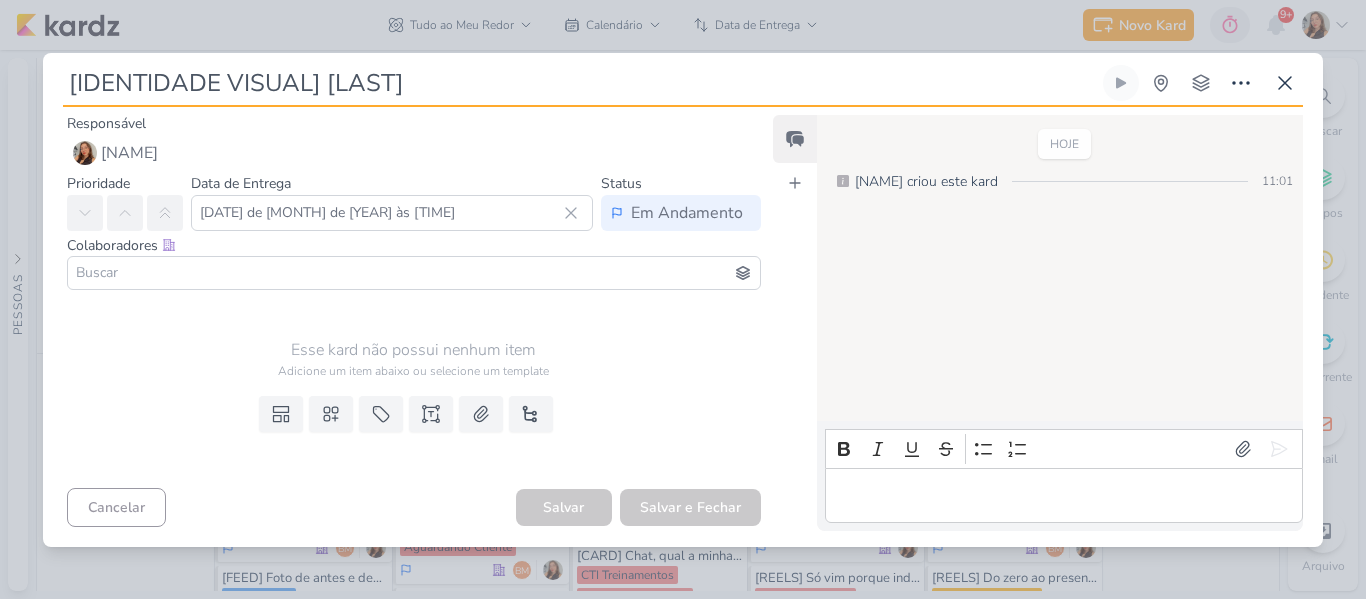 click on "[IDENTIDADE VISUAL] [LAST]" at bounding box center (581, 83) 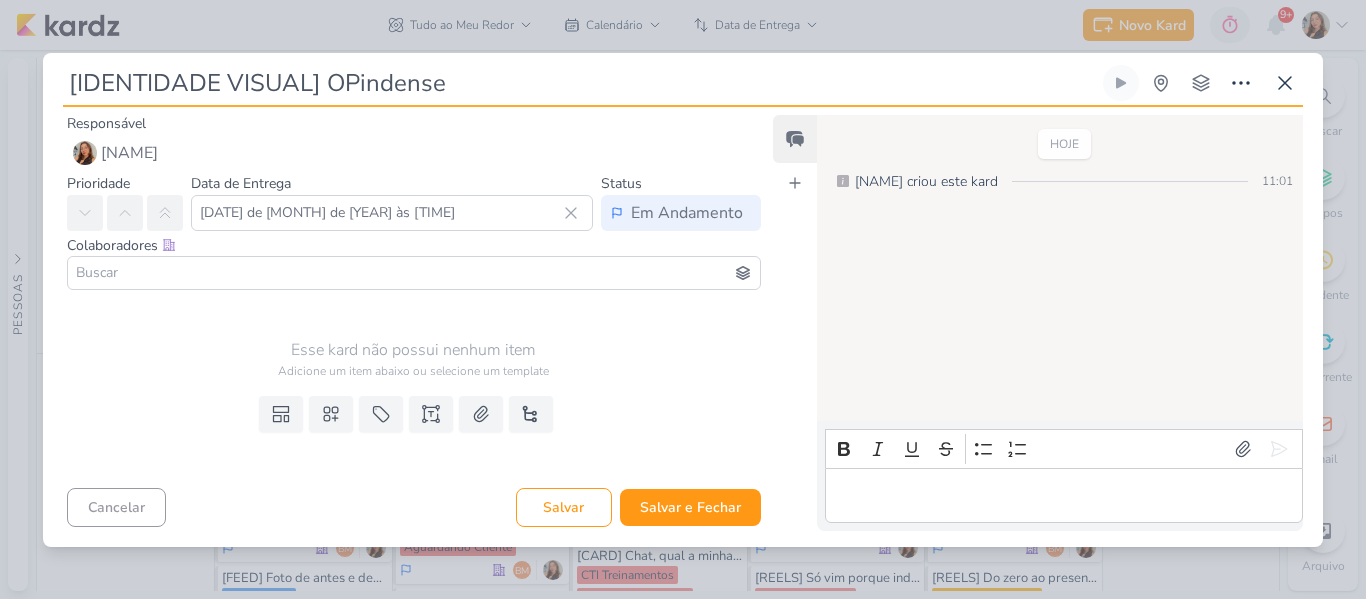 type on "[IDENTIDADE VISUAL] OPindense" 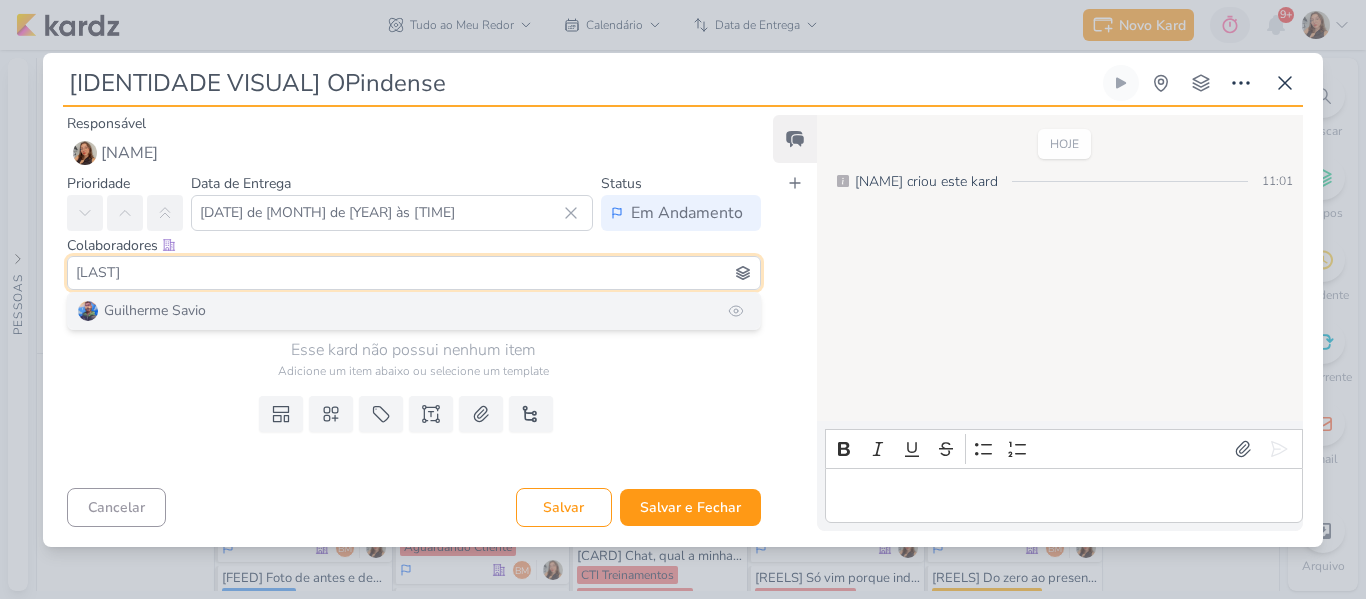 type on "[LAST]" 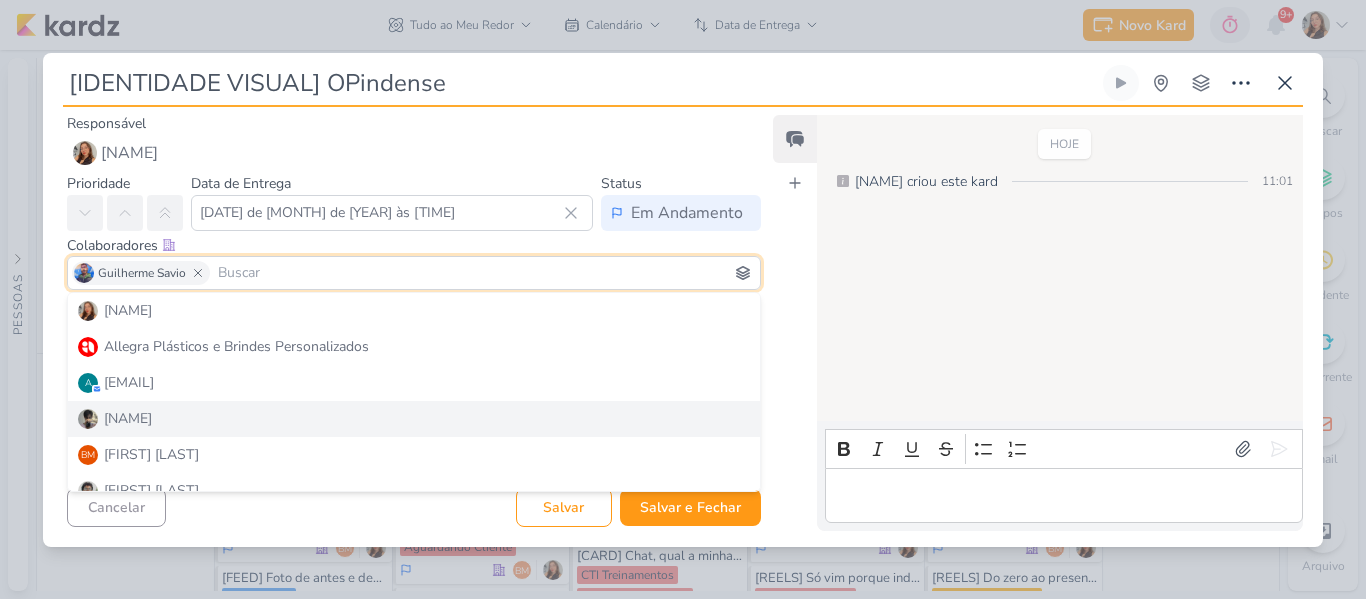 click on "HOJE
[NAME] criou este kard
11:01" at bounding box center [1059, 269] 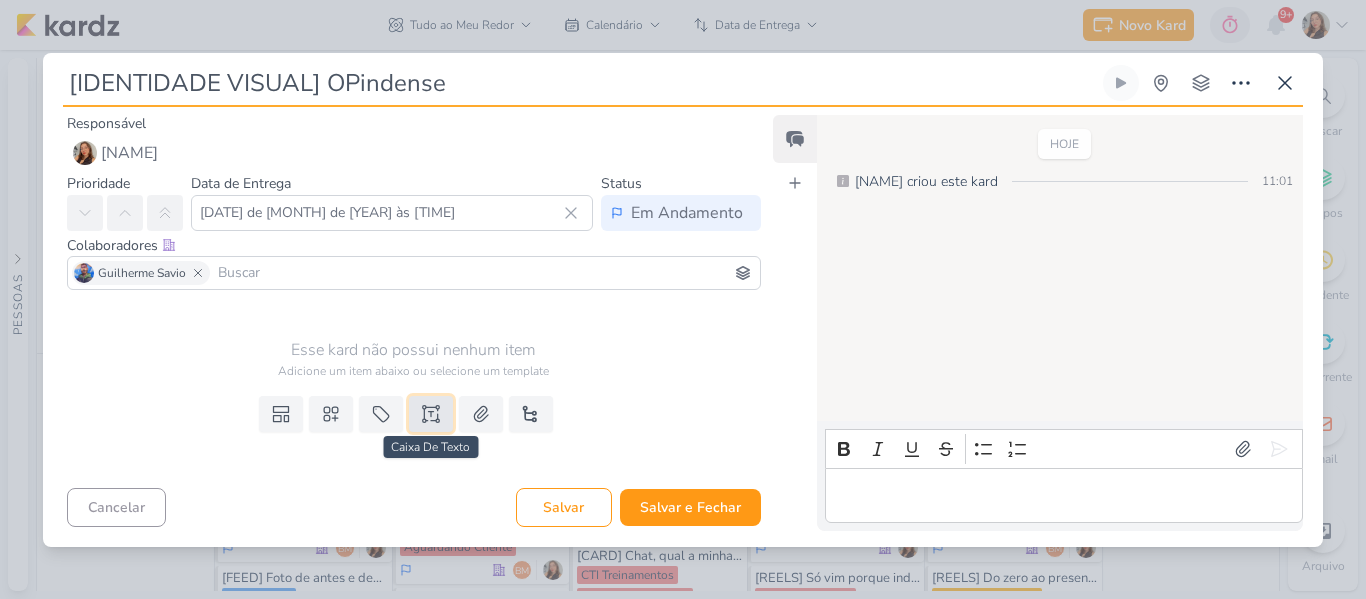 click 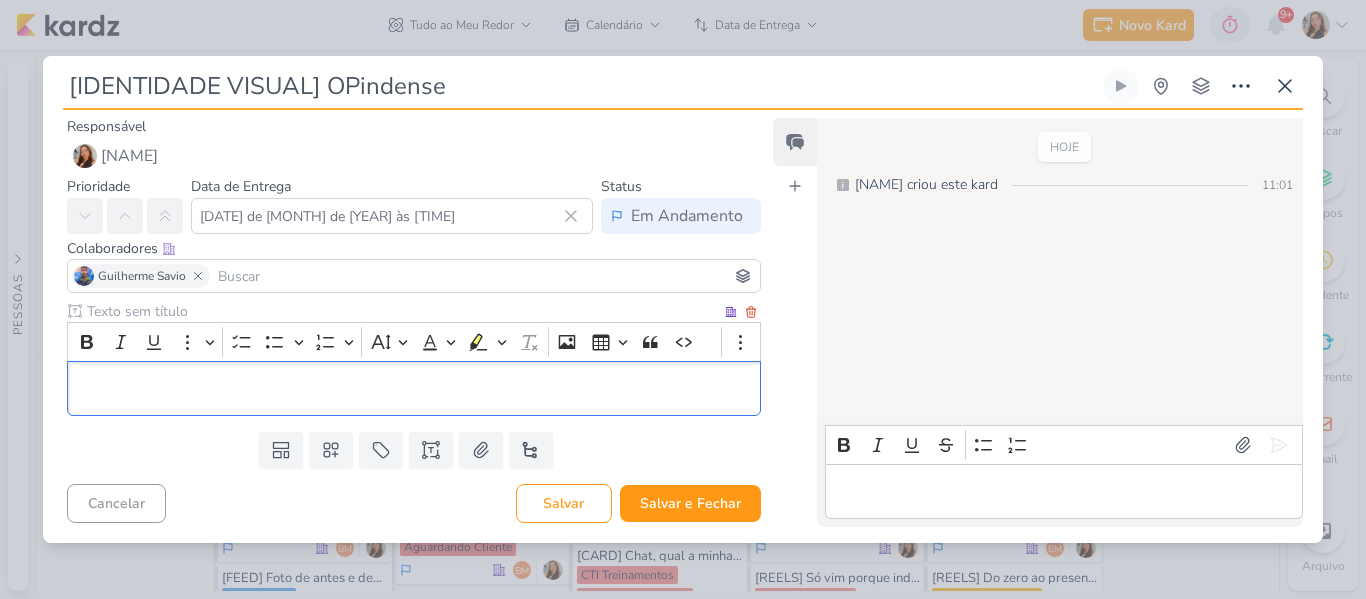 click at bounding box center [414, 388] 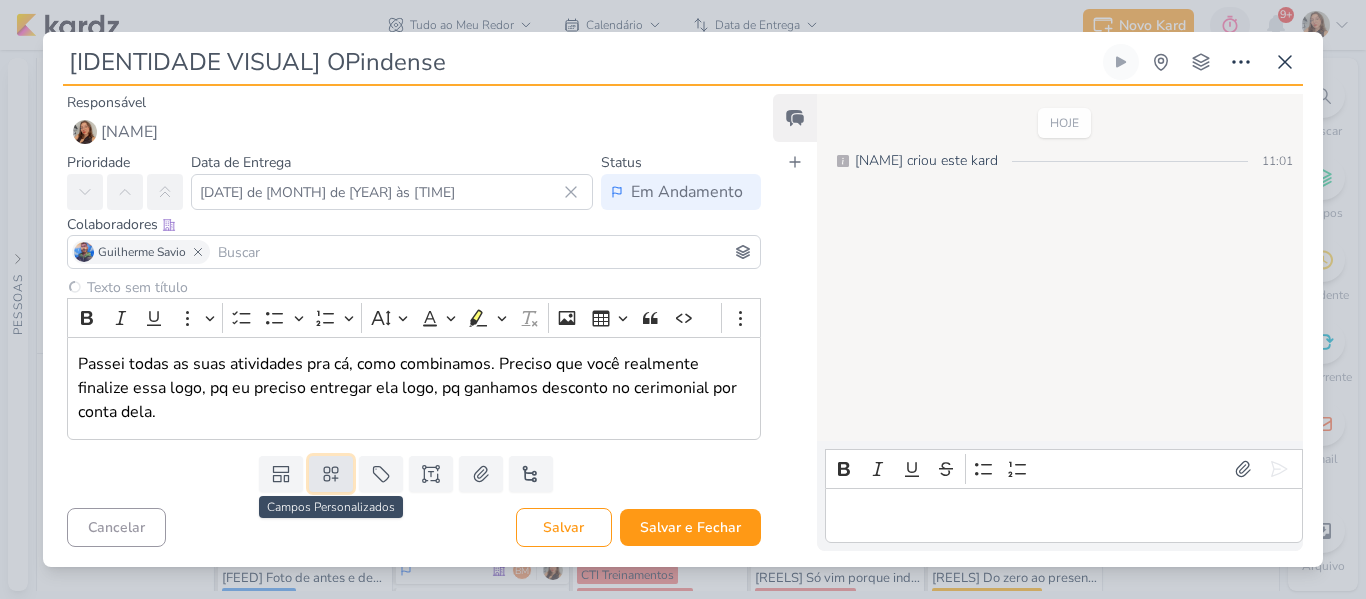 click 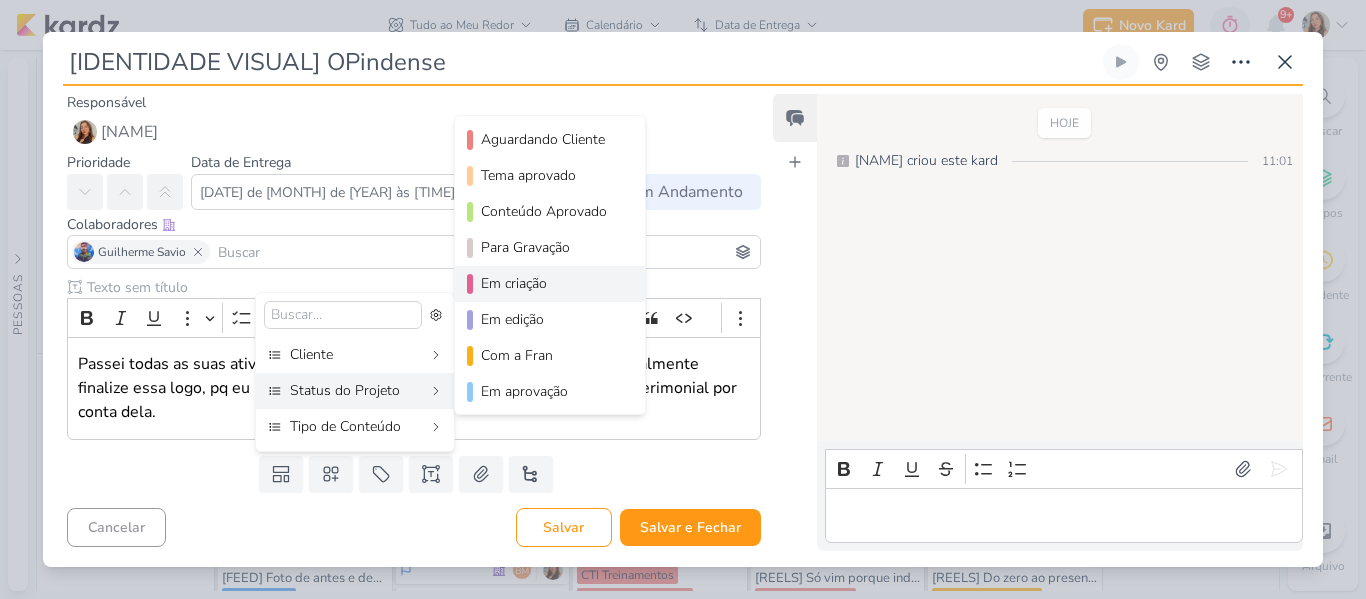click on "Em criação" at bounding box center [551, 283] 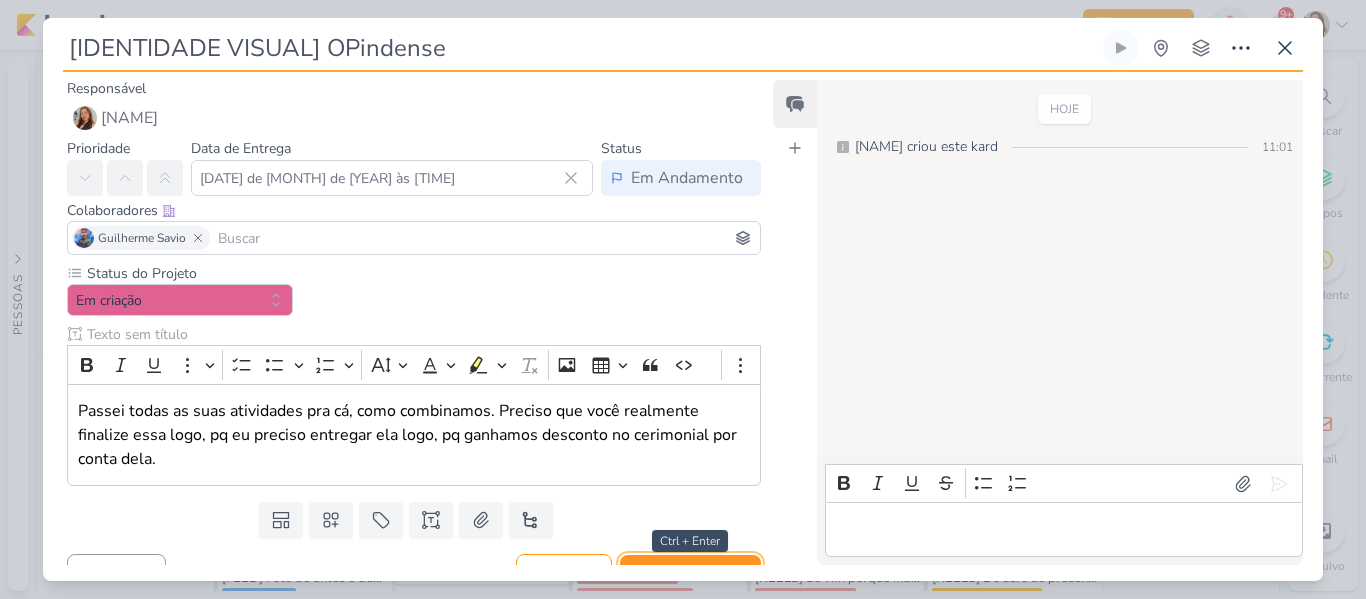click on "Salvar e Fechar" at bounding box center [690, 573] 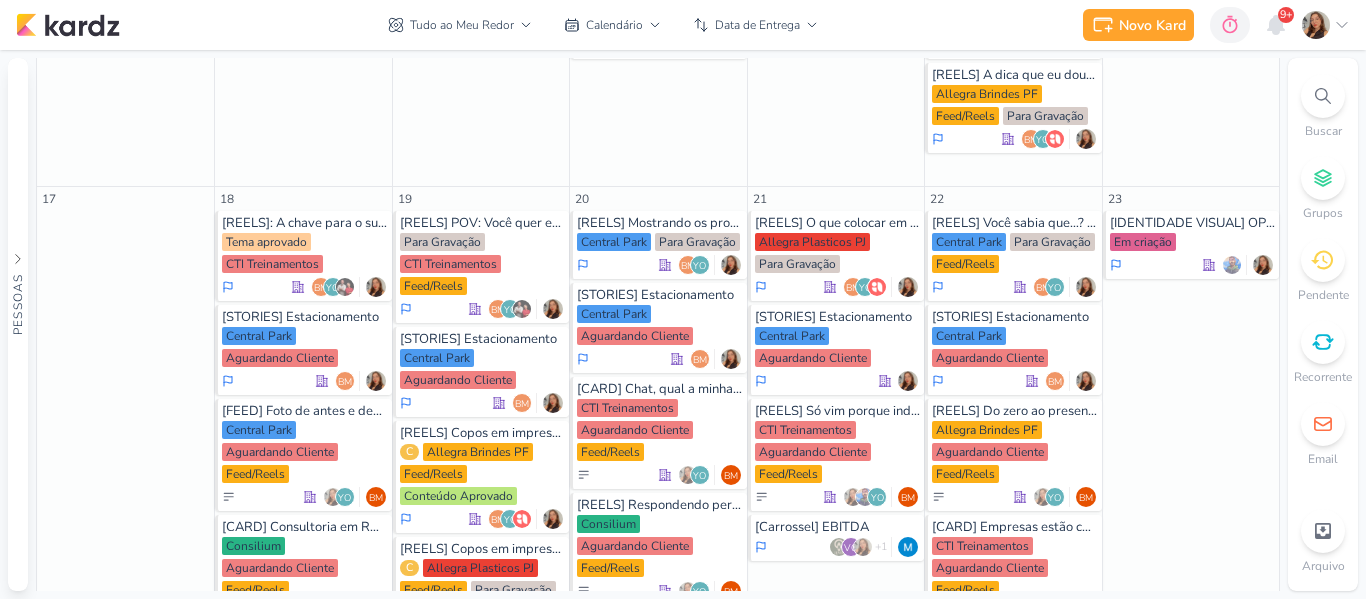 scroll, scrollTop: 3760, scrollLeft: 0, axis: vertical 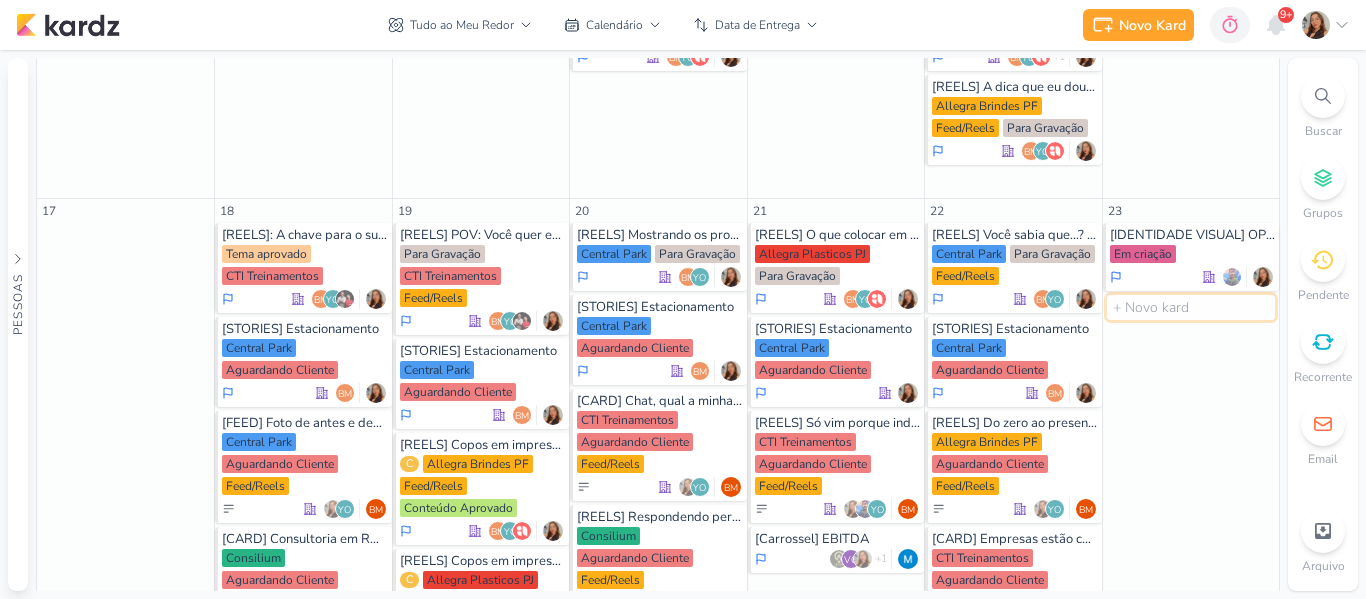 click at bounding box center (1191, 307) 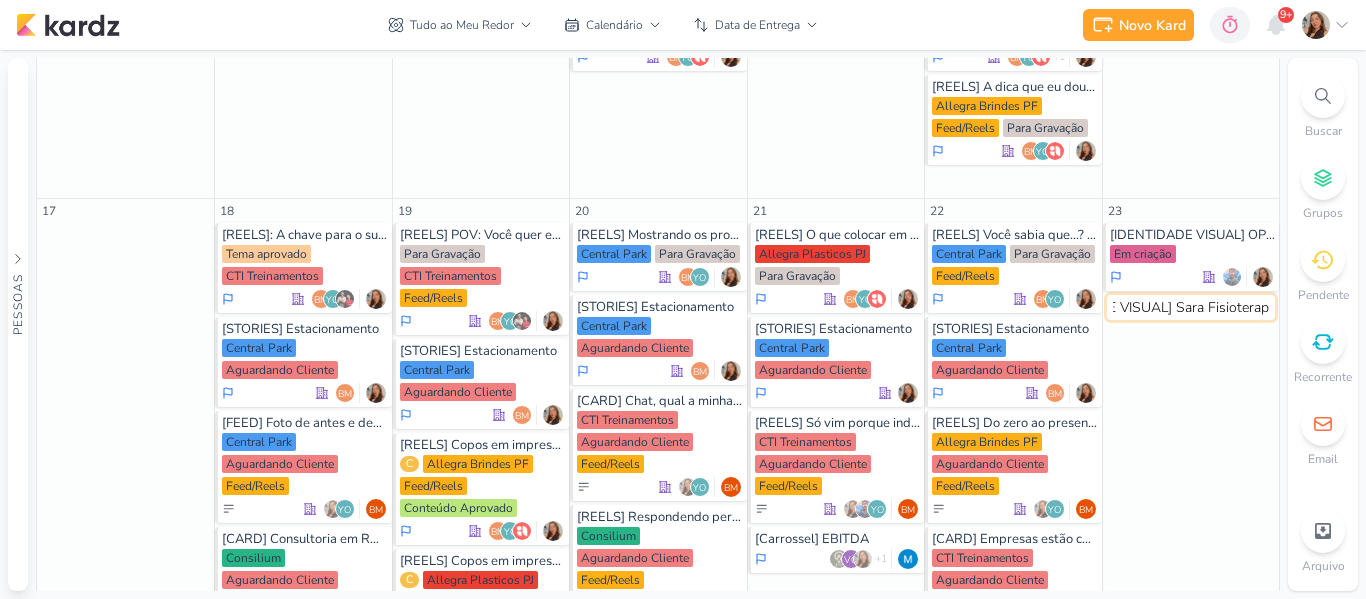 type on "[IDENTIDADE VISUAL] Sara Fisioterapia" 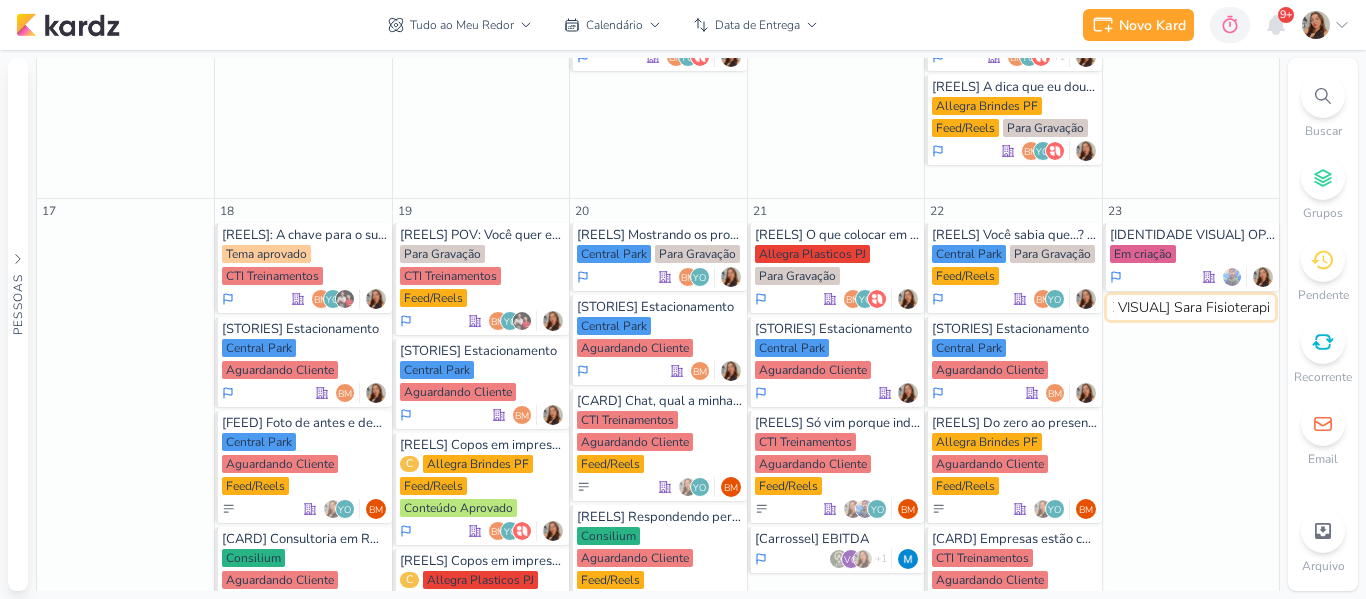 scroll, scrollTop: 0, scrollLeft: 93, axis: horizontal 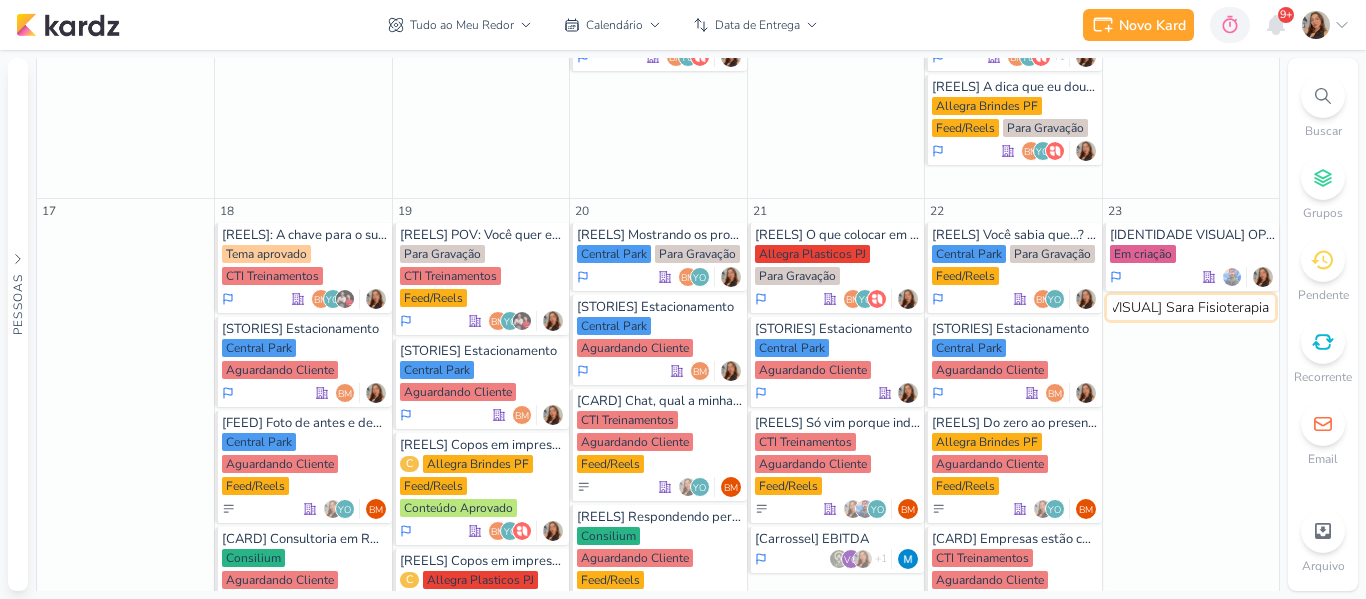 type 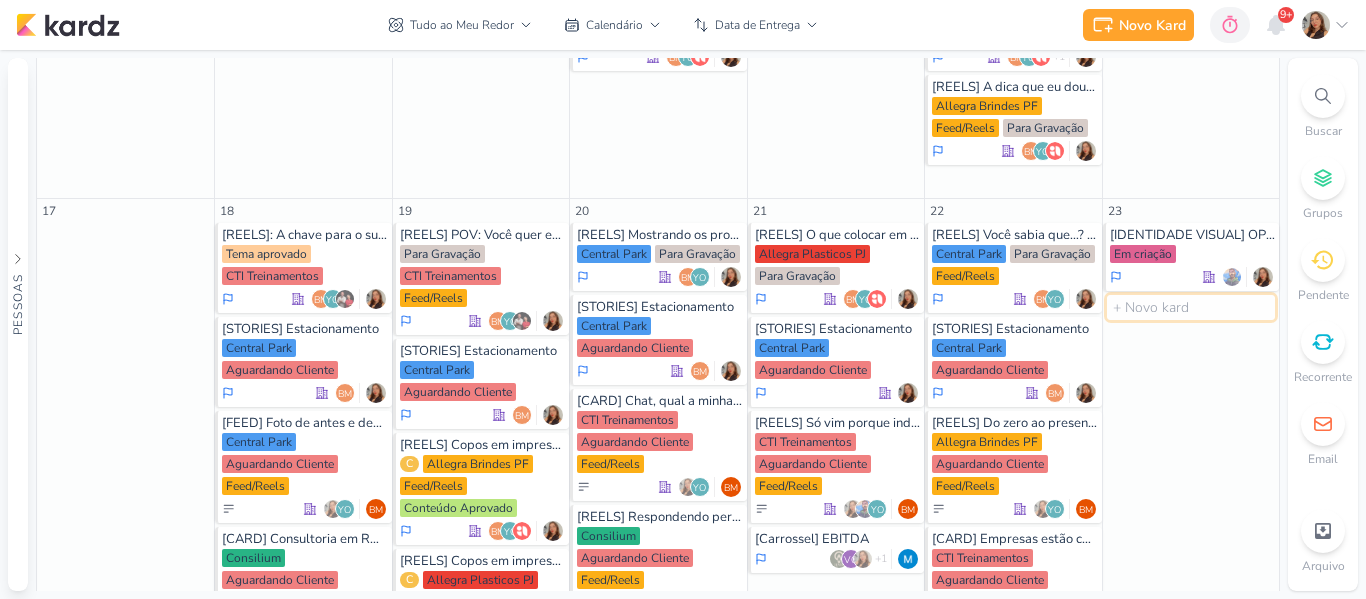 scroll, scrollTop: 0, scrollLeft: 0, axis: both 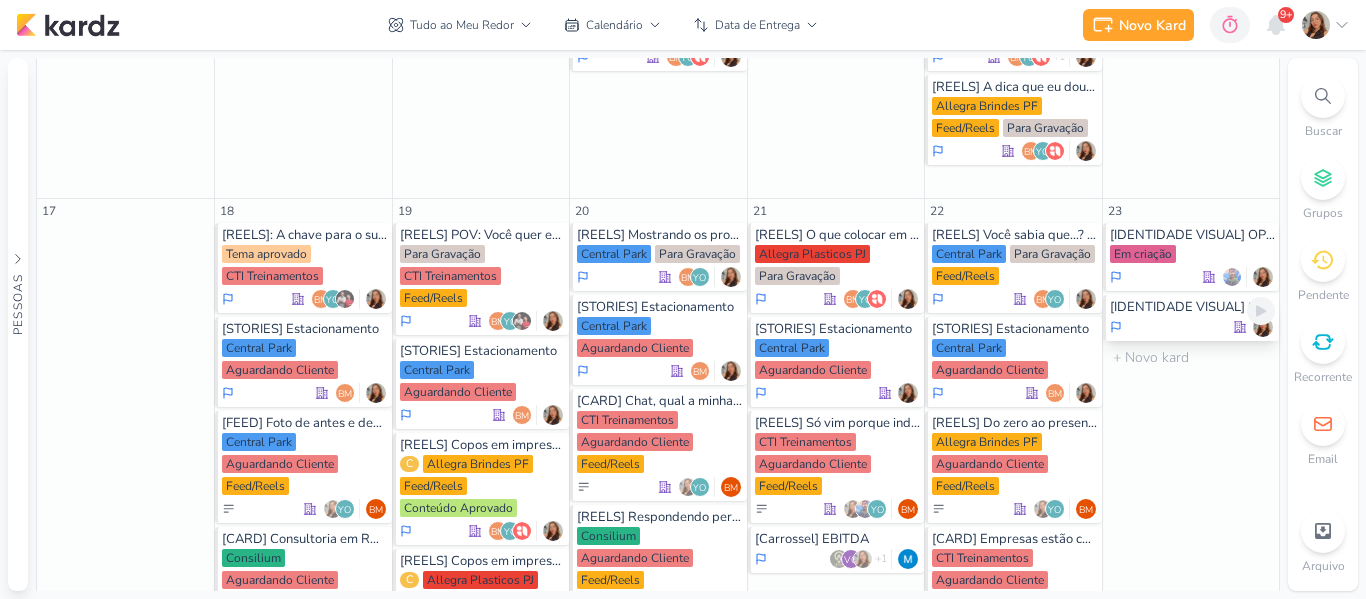 click at bounding box center [1192, 327] 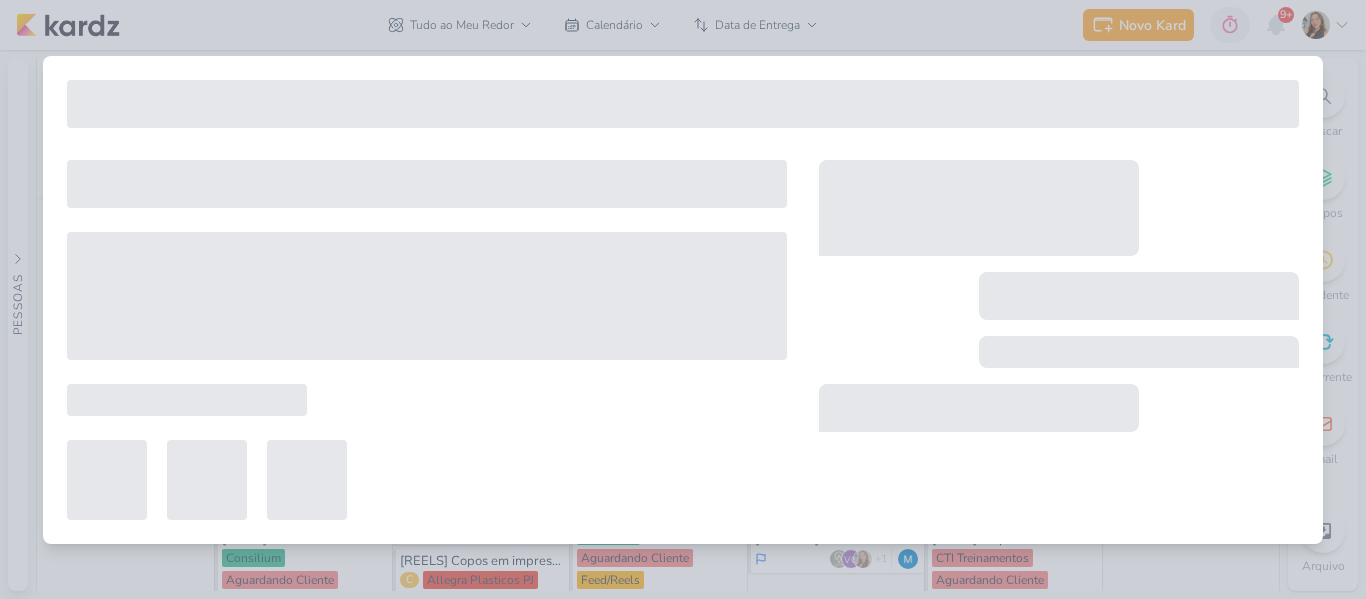 type on "[IDENTIDADE VISUAL] Sara Fisioterapia" 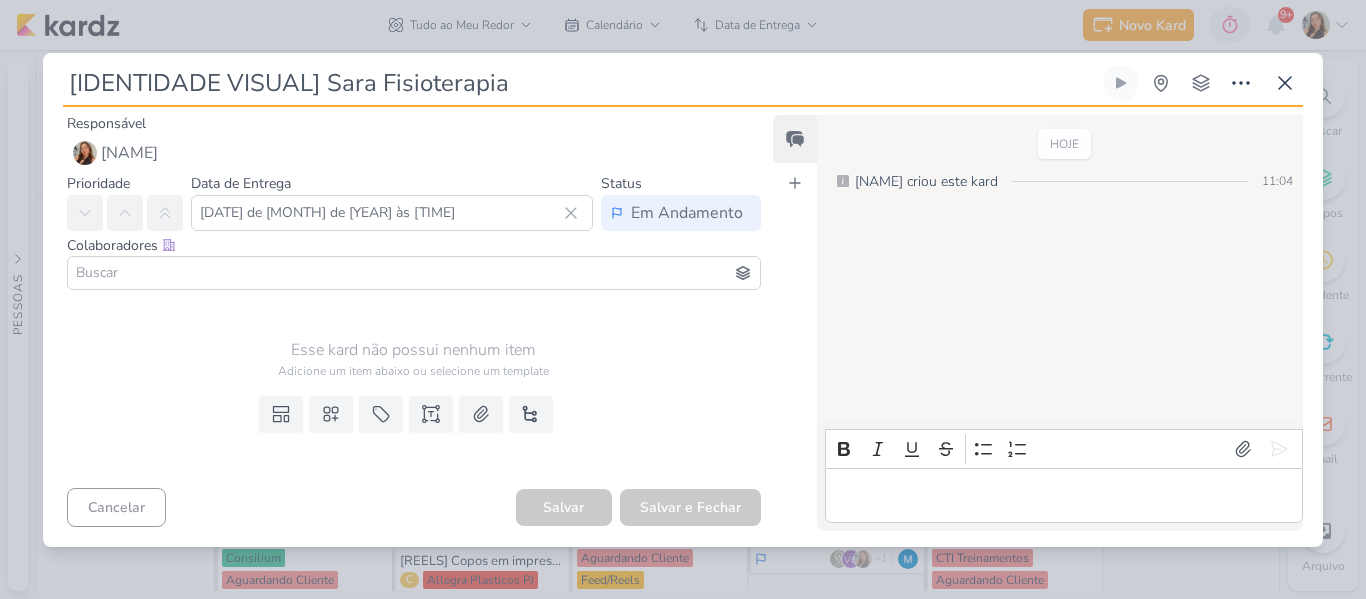 click at bounding box center [414, 273] 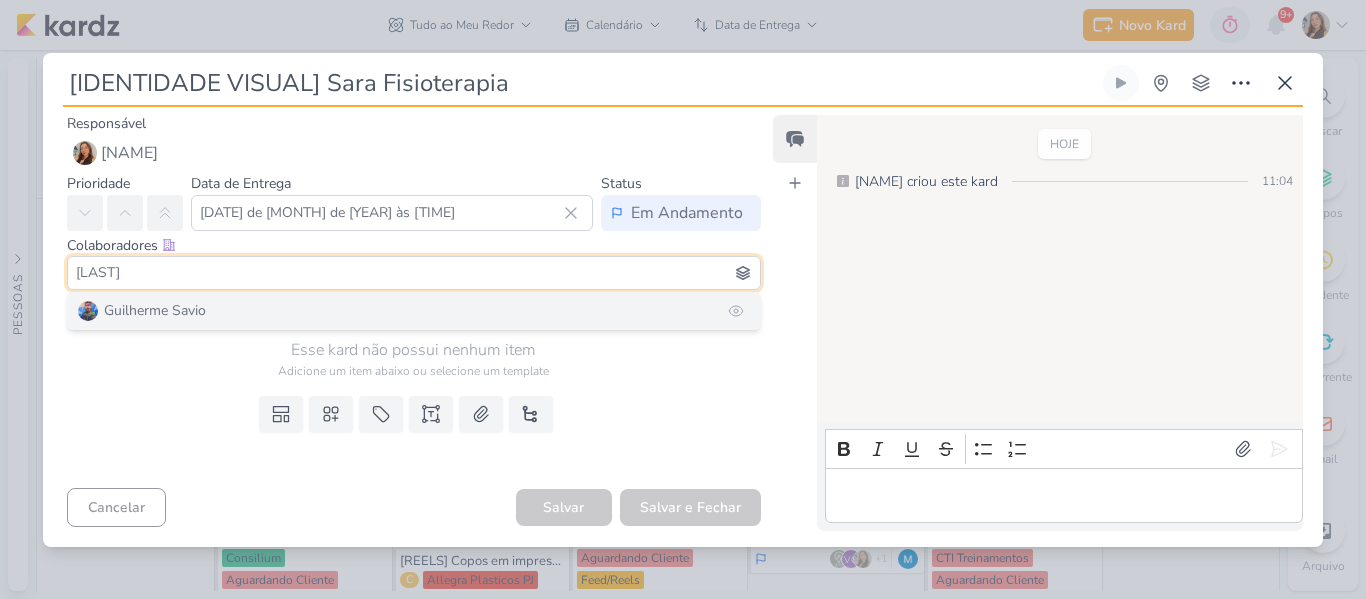 type on "[LAST]" 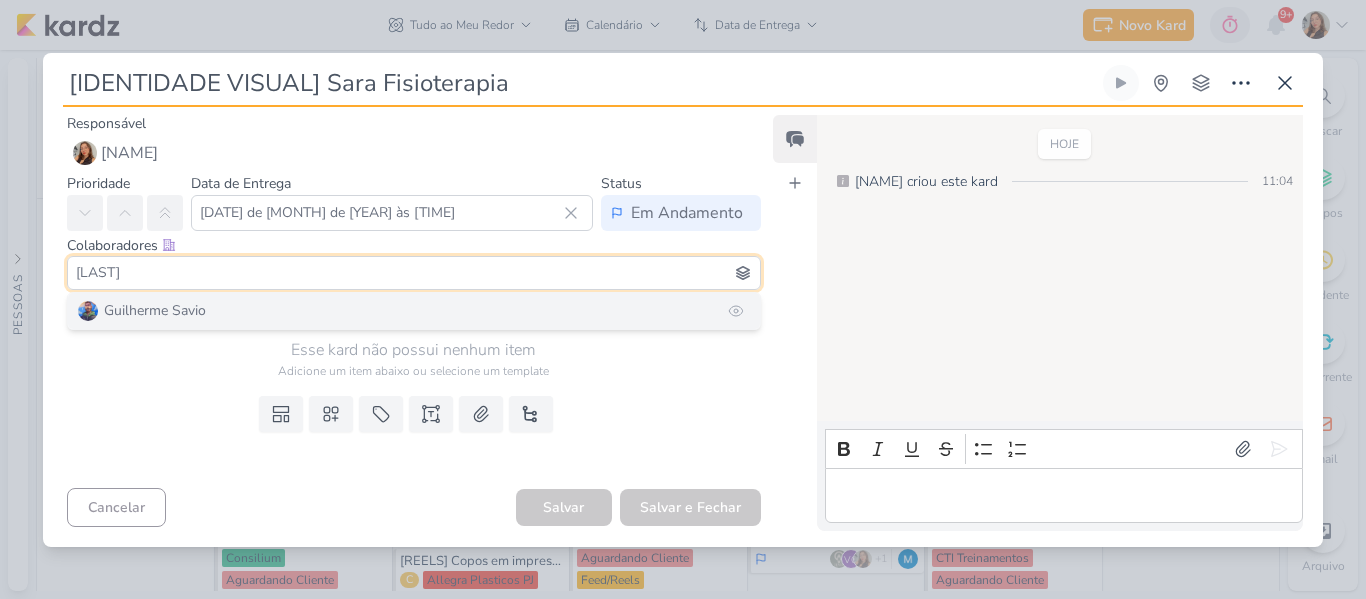 type 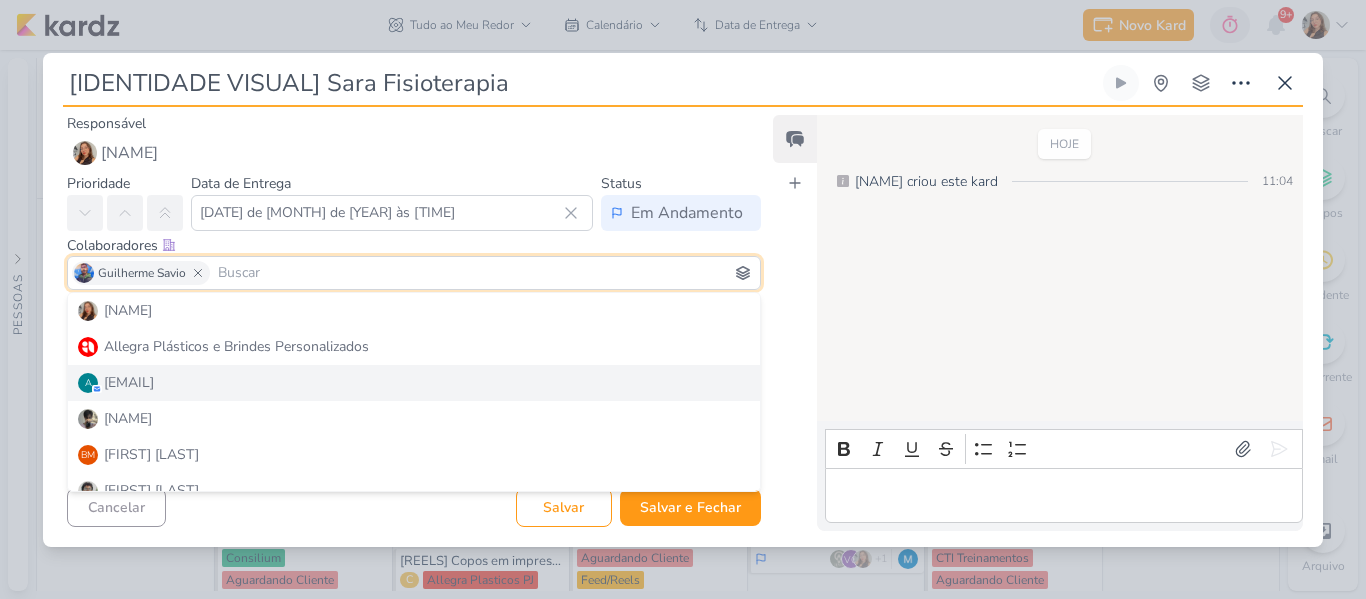 click on "Feed
Atrelar email
Solte o email para atrelar ao kard" at bounding box center (795, 323) 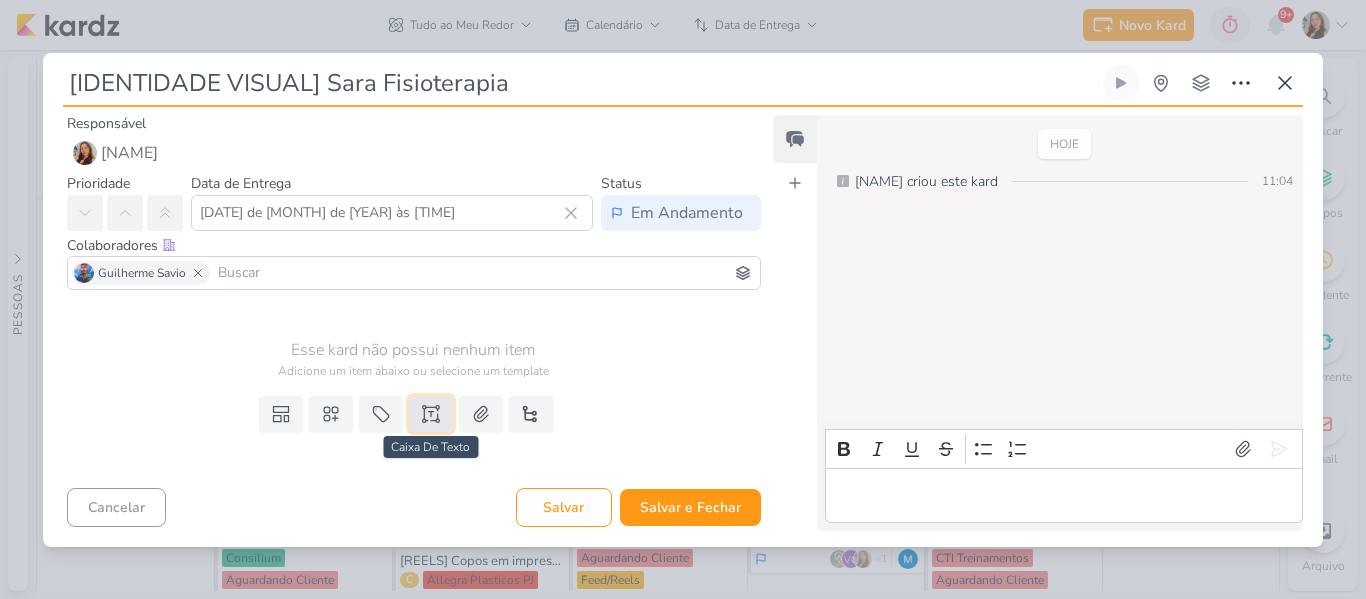 click at bounding box center (431, 414) 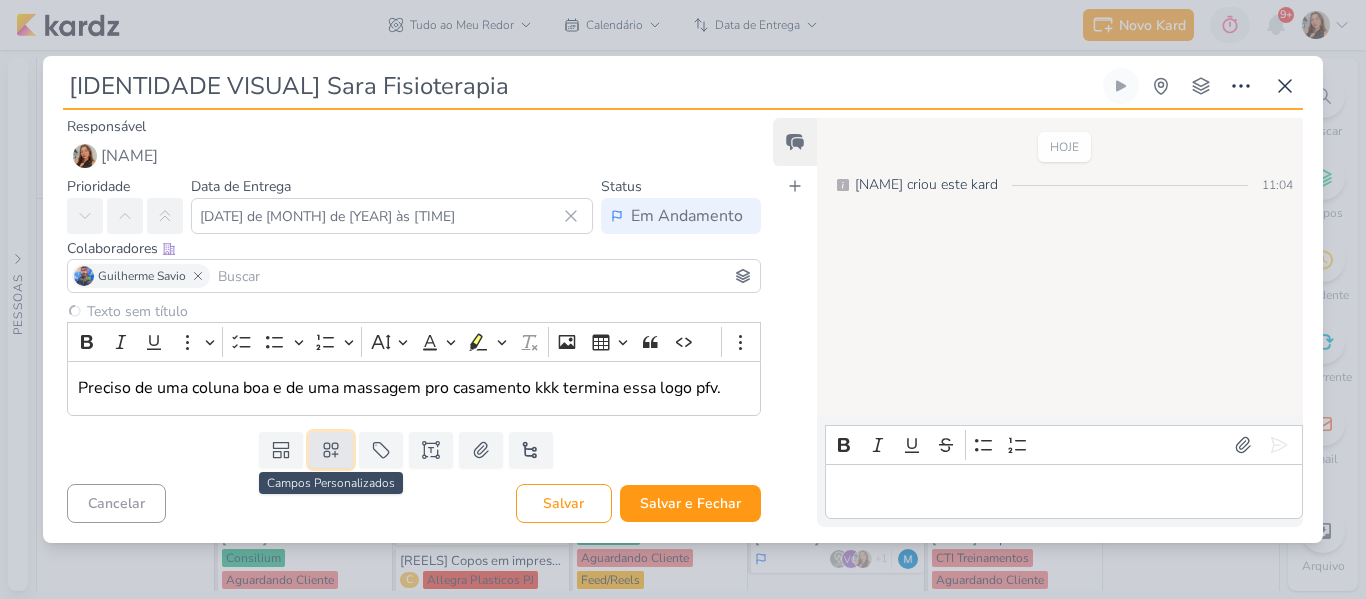 click at bounding box center (331, 450) 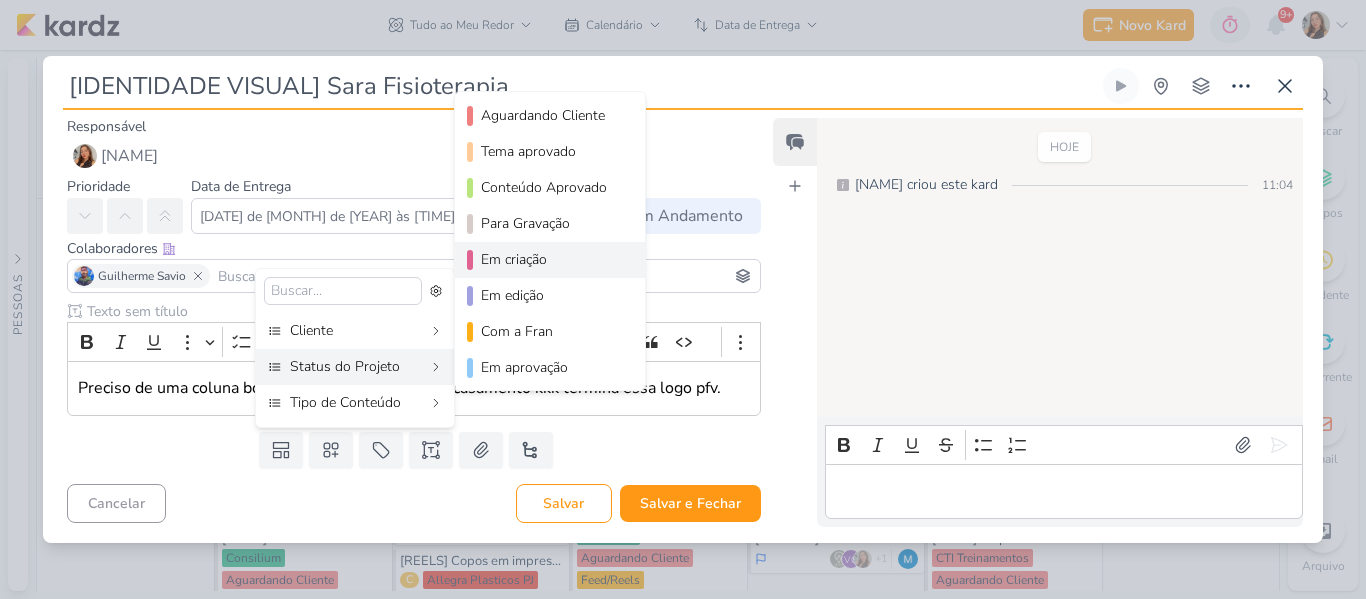 click on "Em criação" at bounding box center [551, 259] 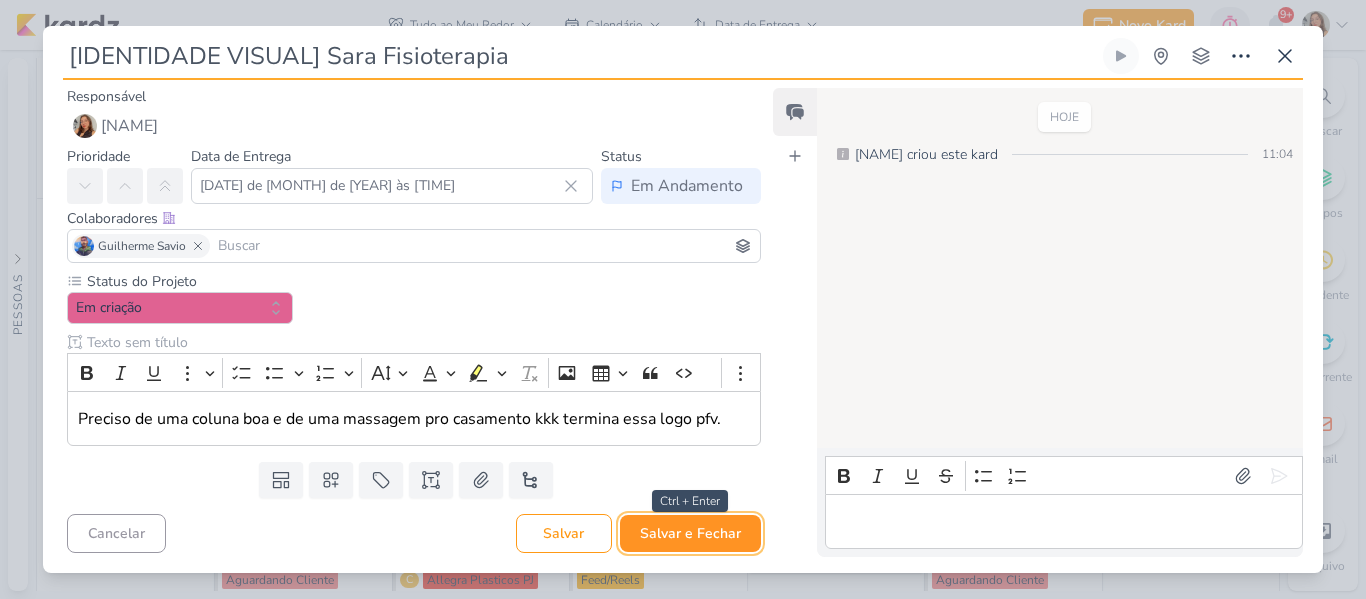 click on "Salvar e Fechar" at bounding box center [690, 533] 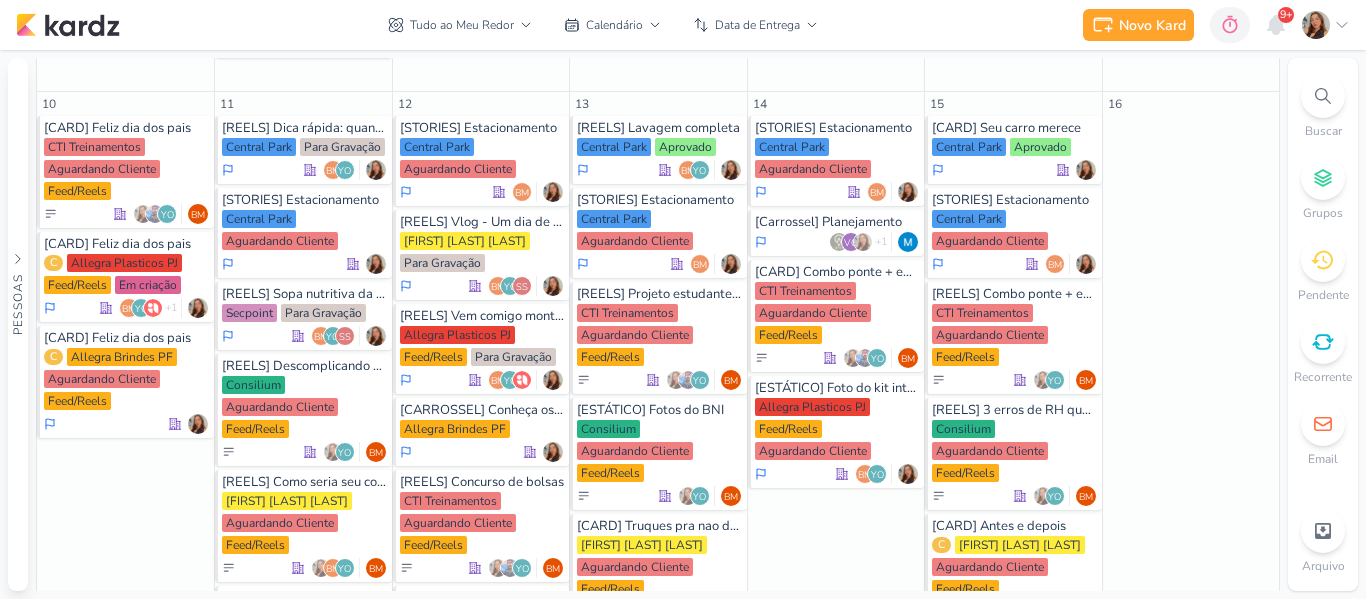 scroll, scrollTop: 3018, scrollLeft: 0, axis: vertical 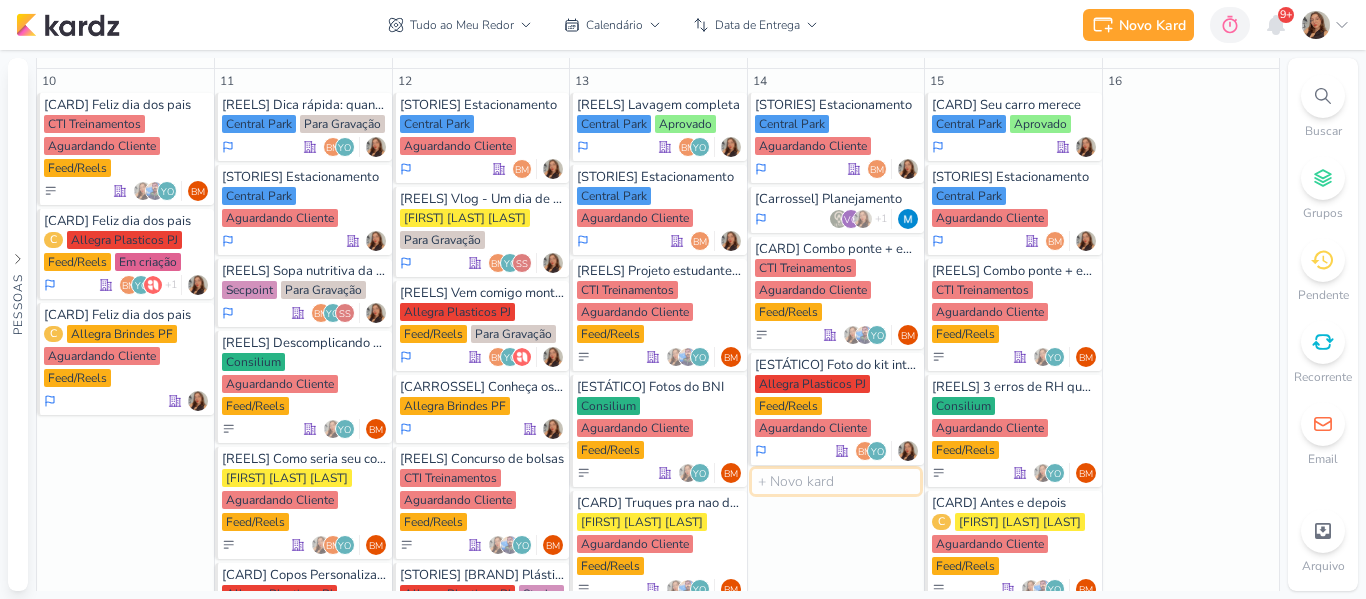 click at bounding box center [836, 481] 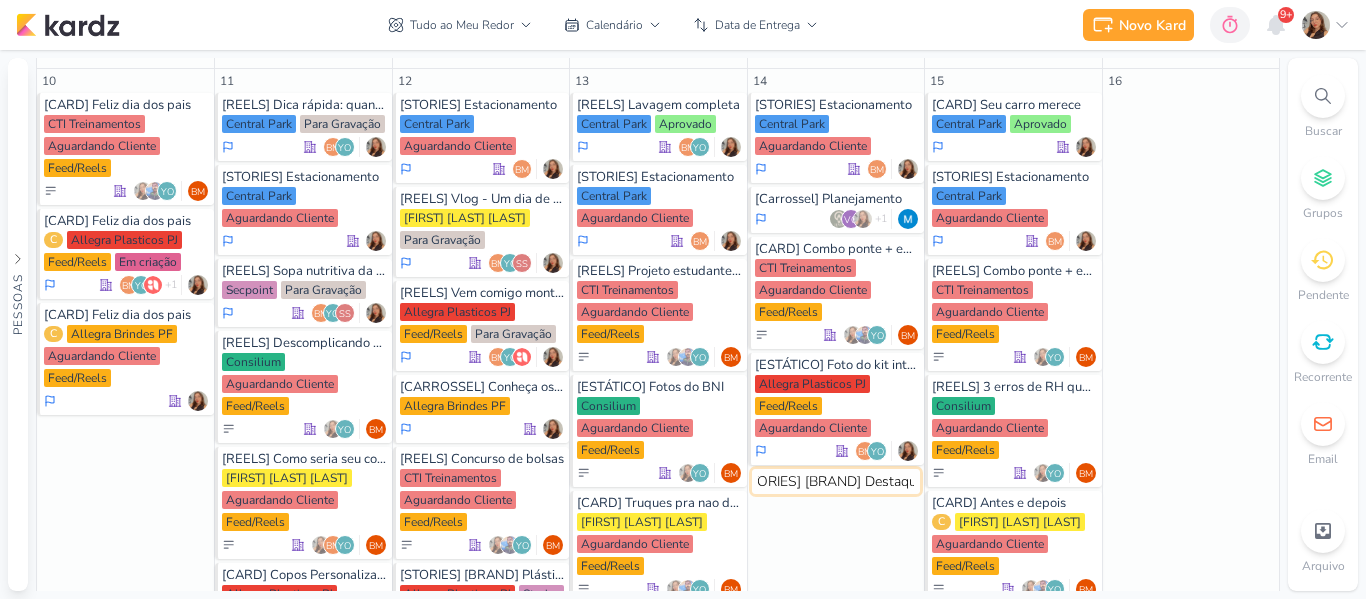 type on "[STORIES] Allegra Destaques" 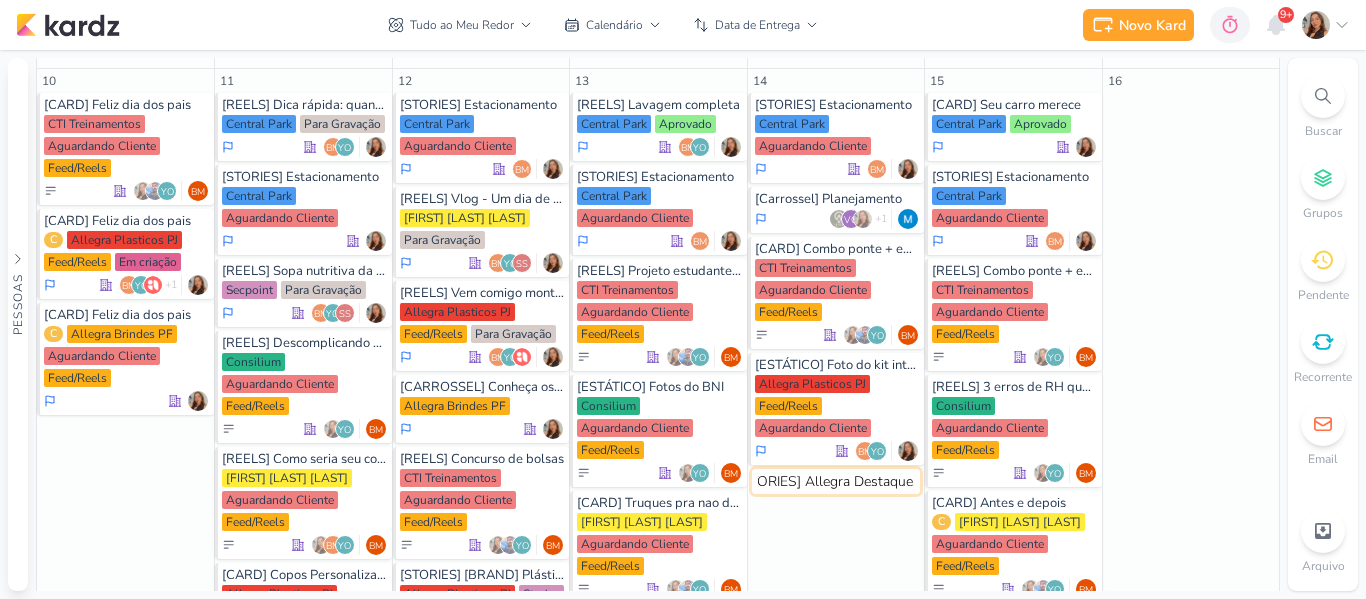 scroll, scrollTop: 0, scrollLeft: 28, axis: horizontal 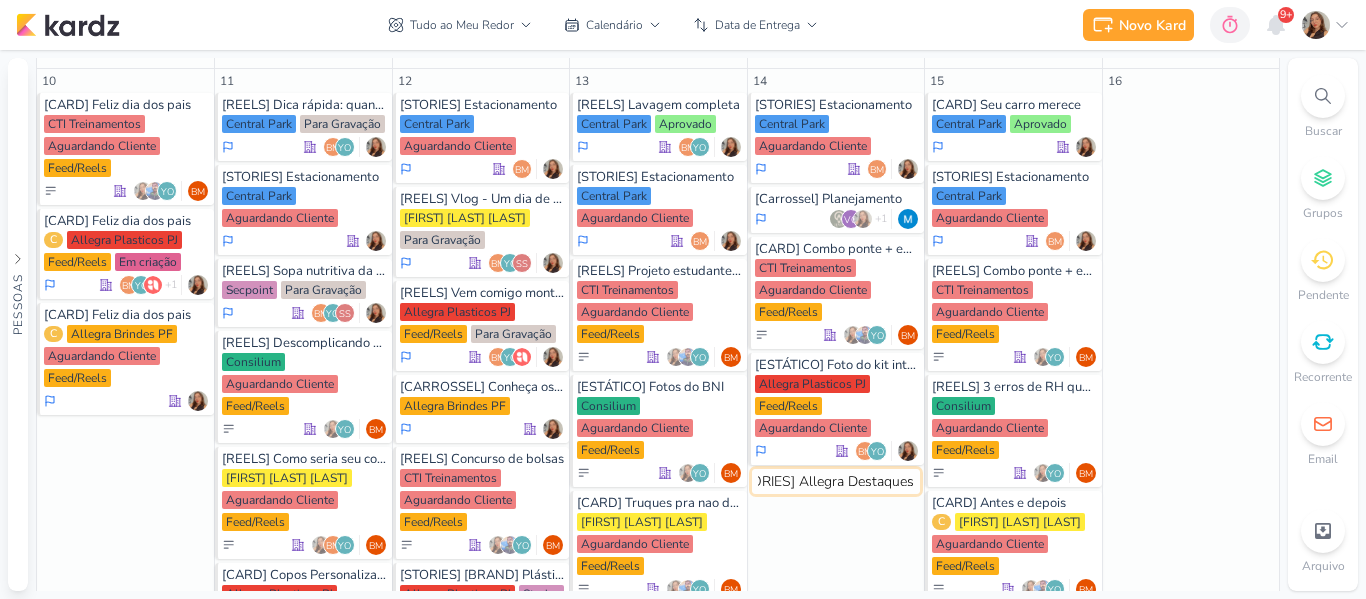 type 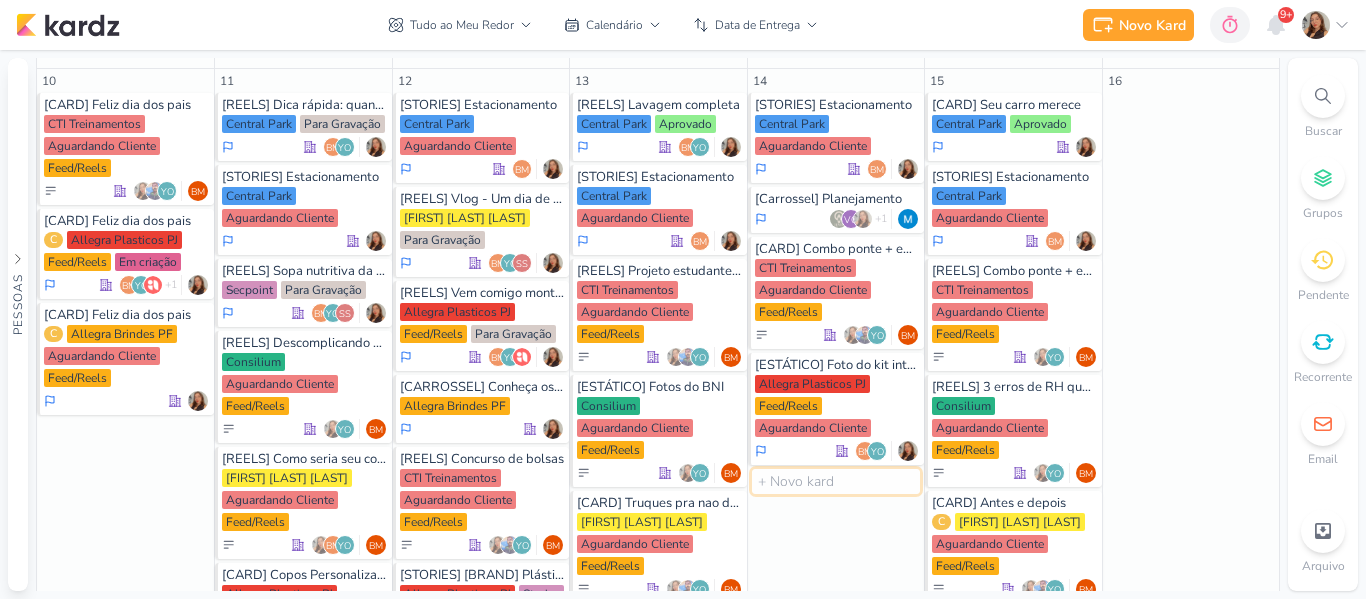 scroll, scrollTop: 0, scrollLeft: 0, axis: both 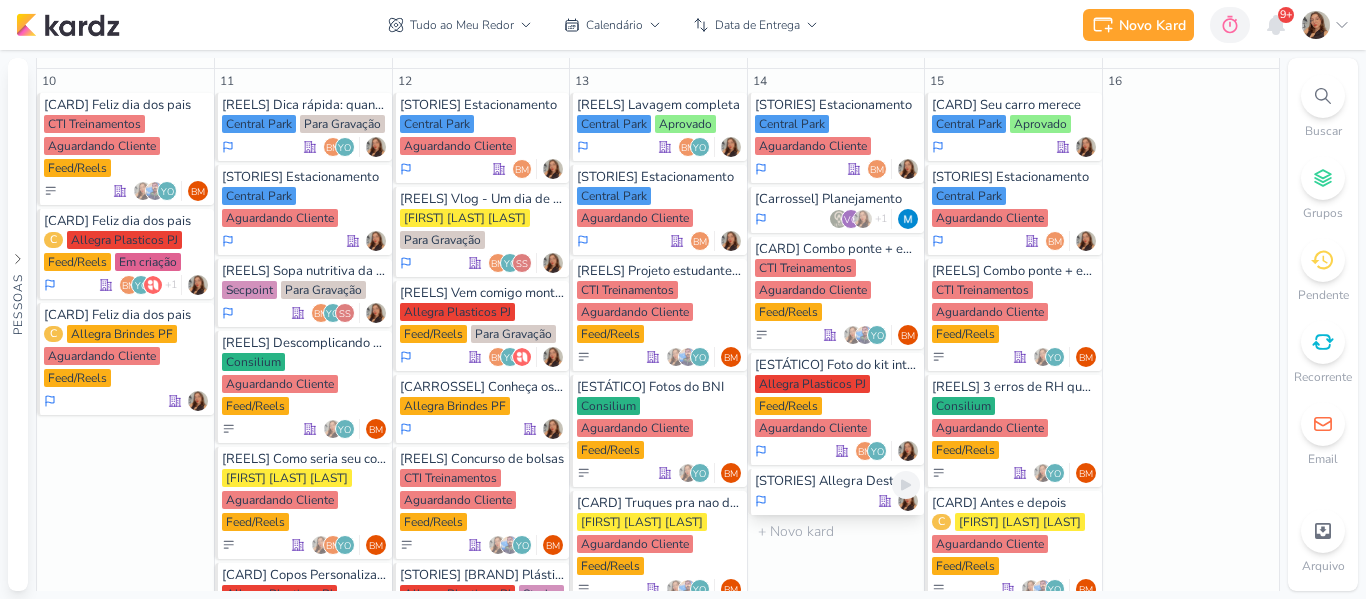 click at bounding box center (837, 501) 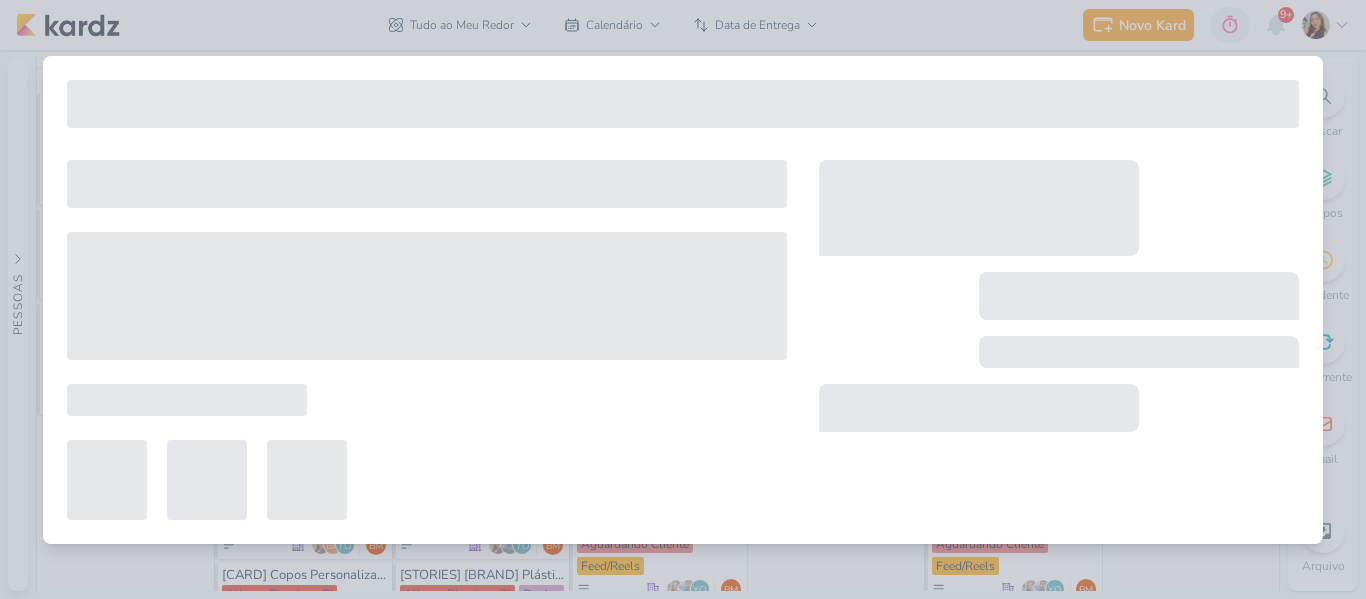 type on "[STORIES] Allegra Destaques" 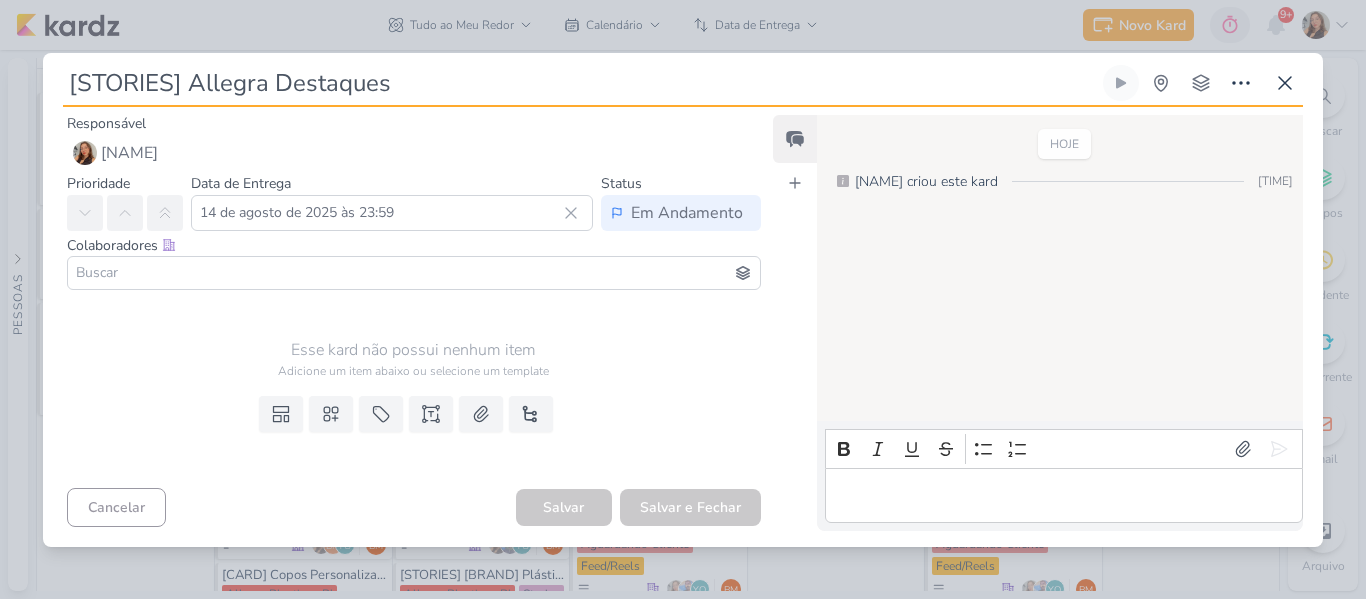 click at bounding box center [414, 273] 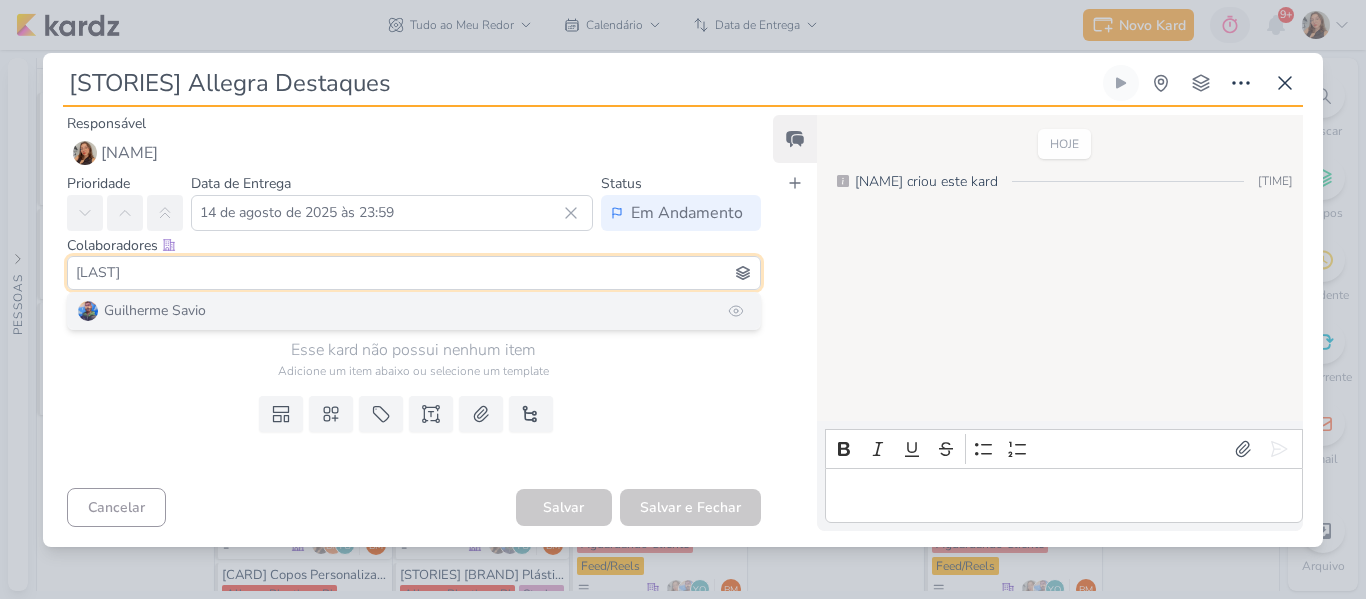 type on "[LAST]" 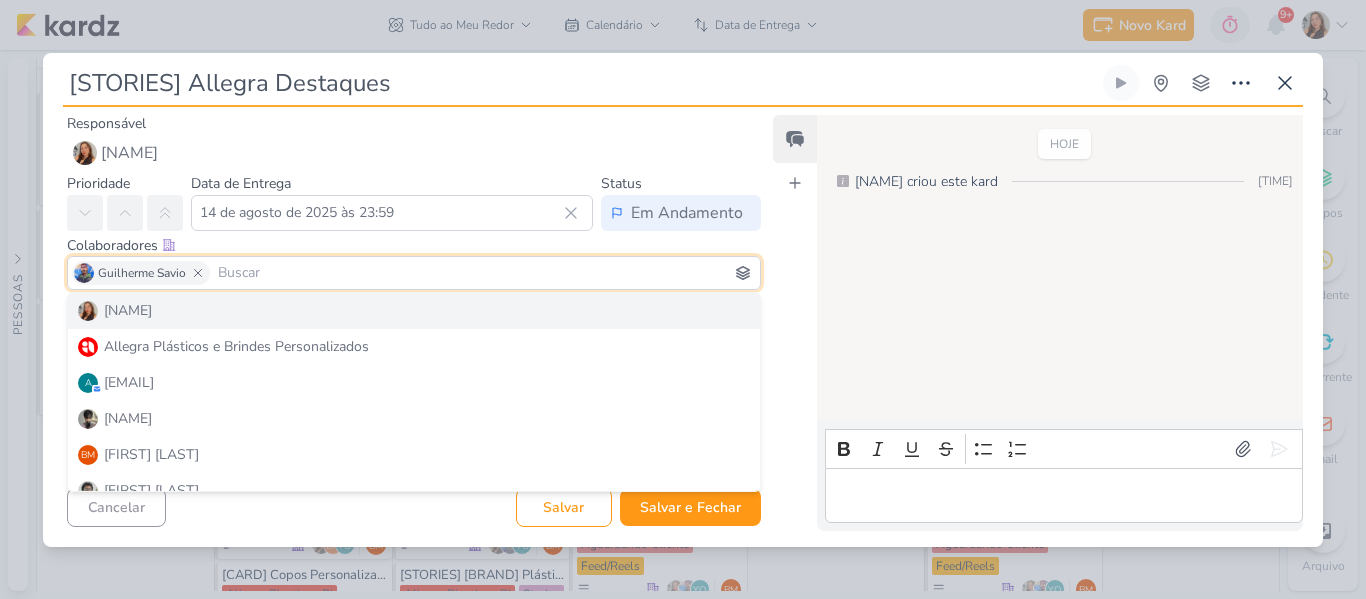 click on "[NAME]
[BRAND] Plásticos e Brindes Personalizados
a
[EMAIL]
[NAME]" at bounding box center (414, 392) 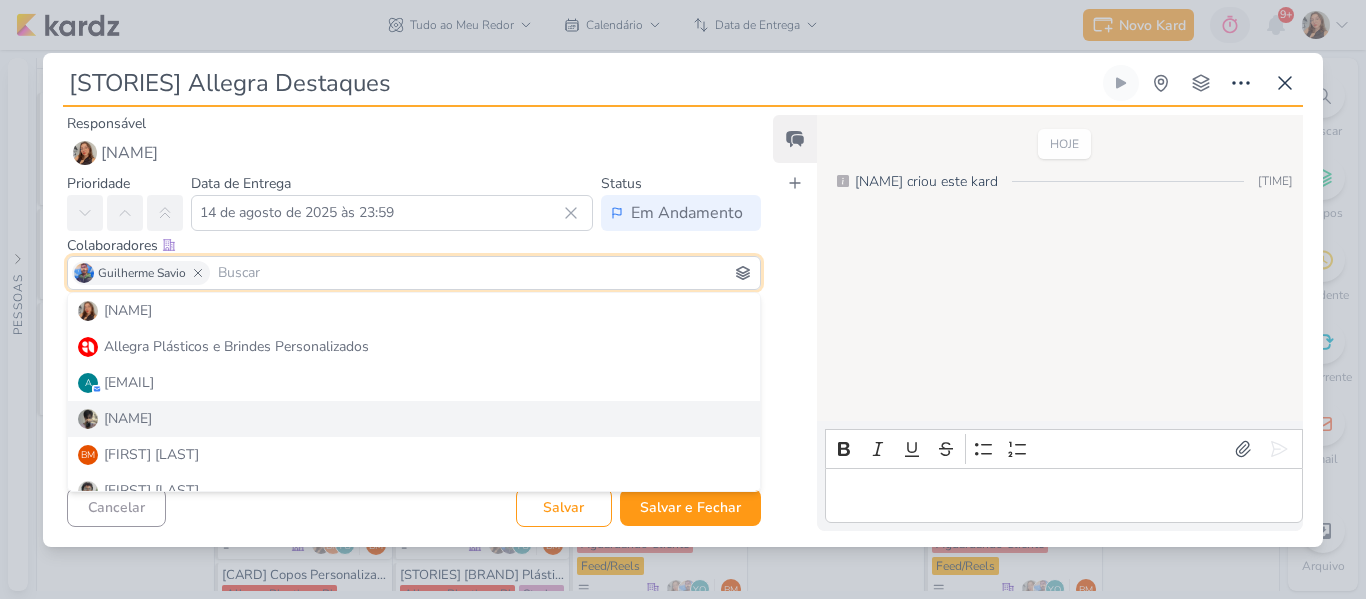 click on "Feed
Atrelar email
Solte o email para atrelar ao kard" at bounding box center (795, 323) 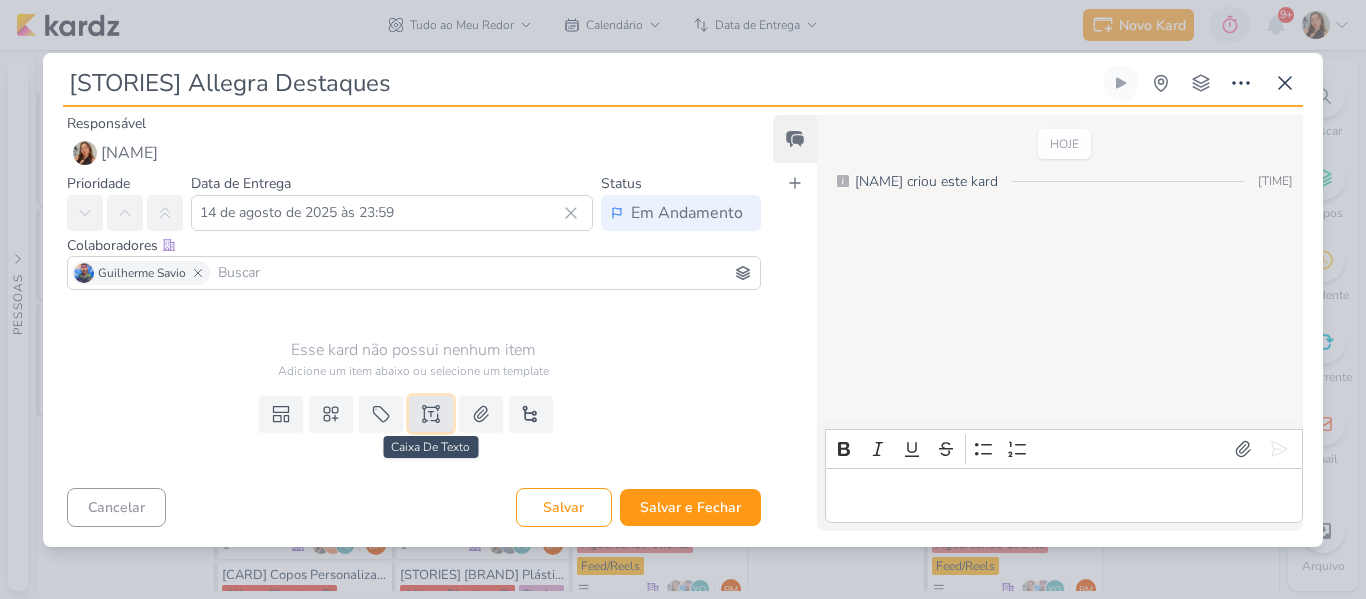 click at bounding box center (431, 414) 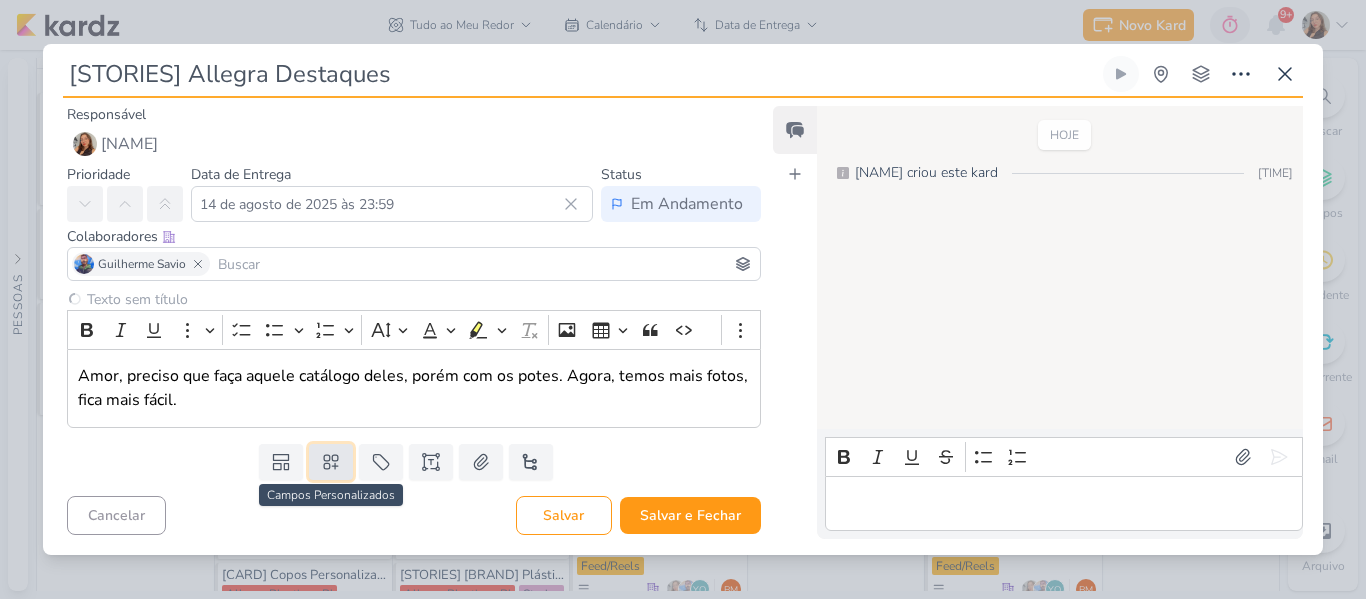 click at bounding box center (331, 462) 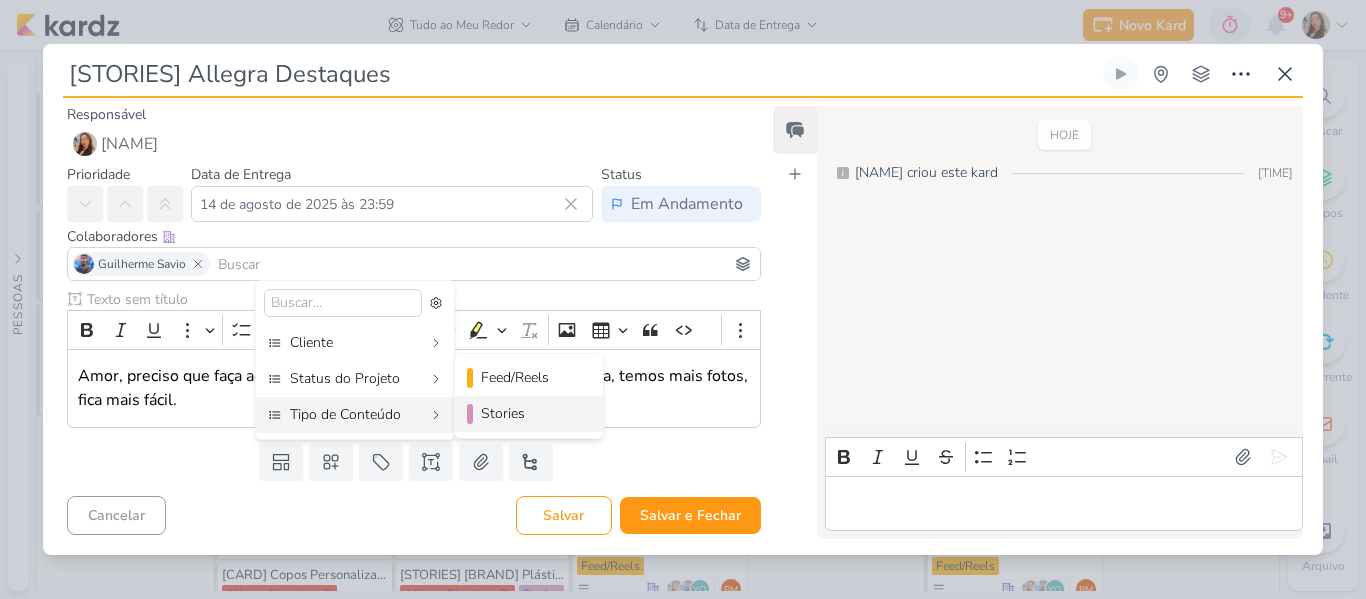 click on "Stories" at bounding box center (529, 414) 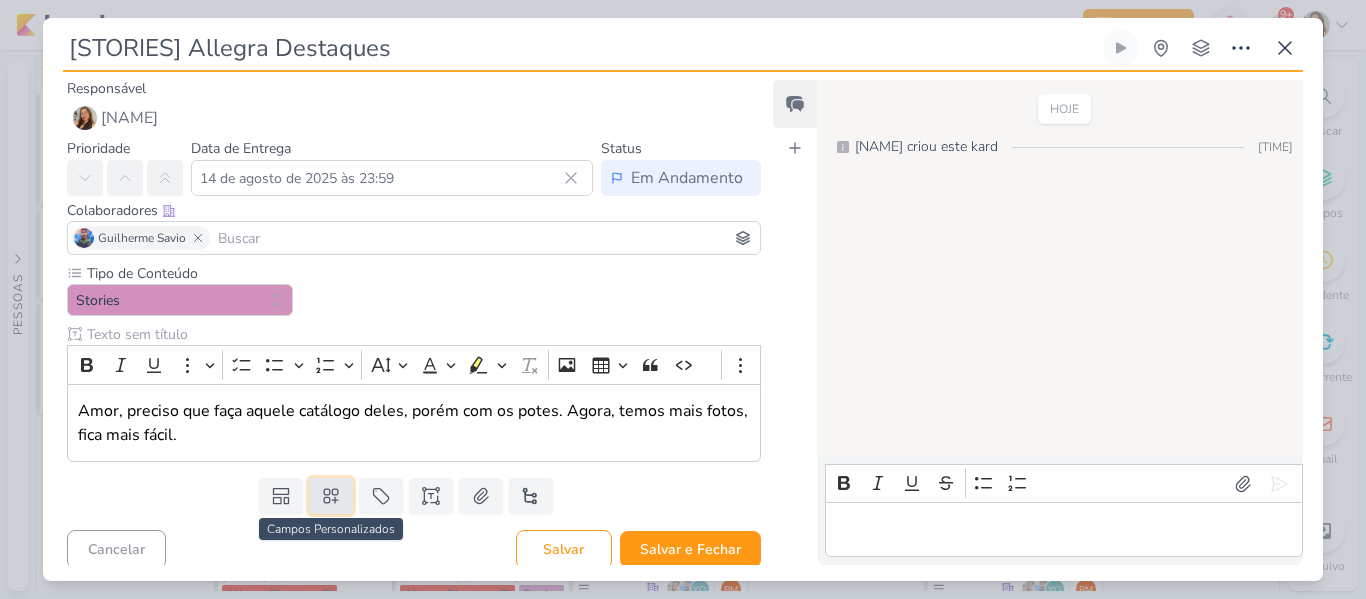 click 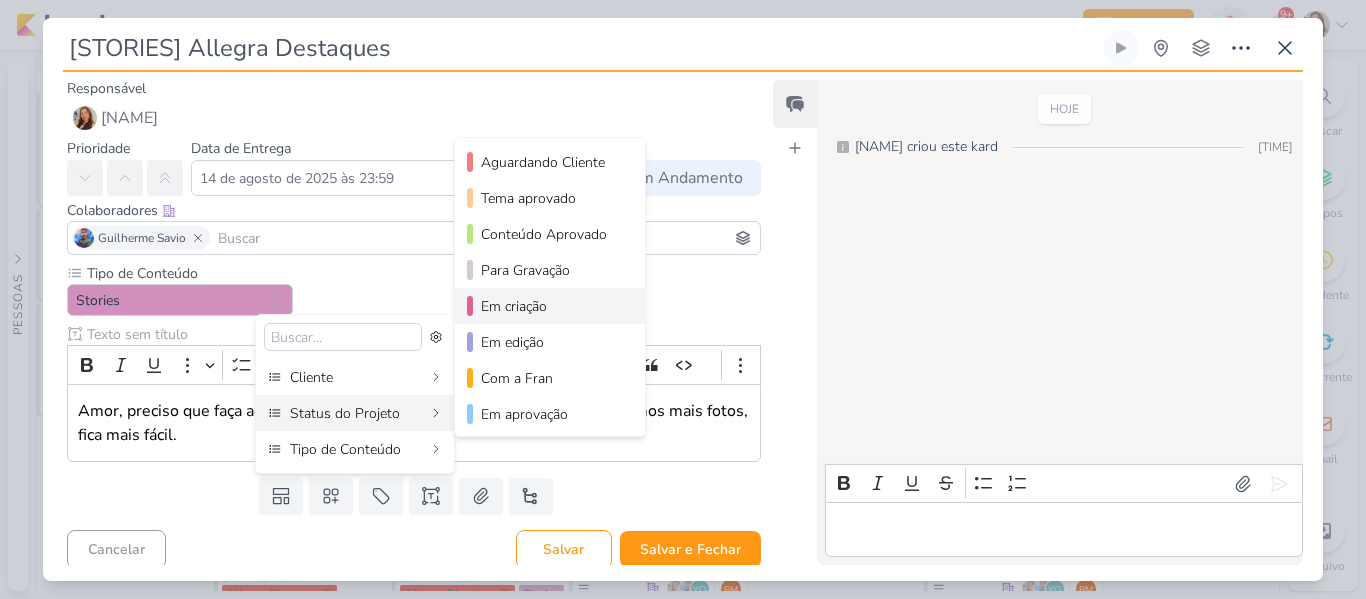 click on "Em criação" at bounding box center (551, 306) 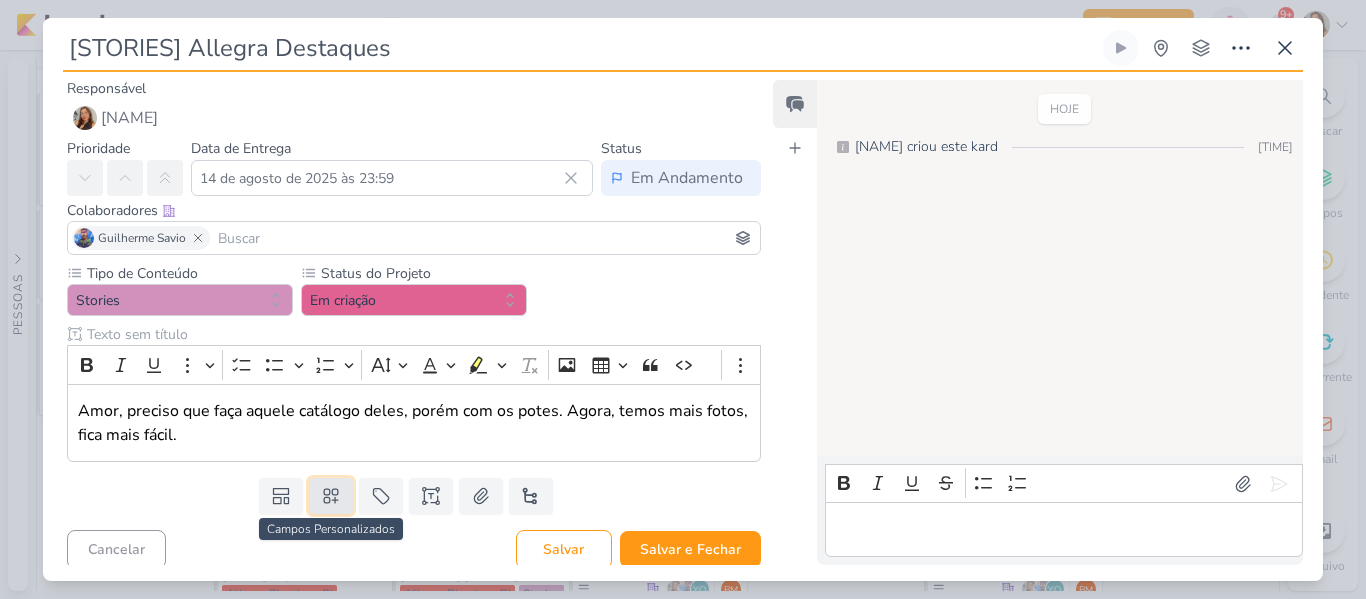 click 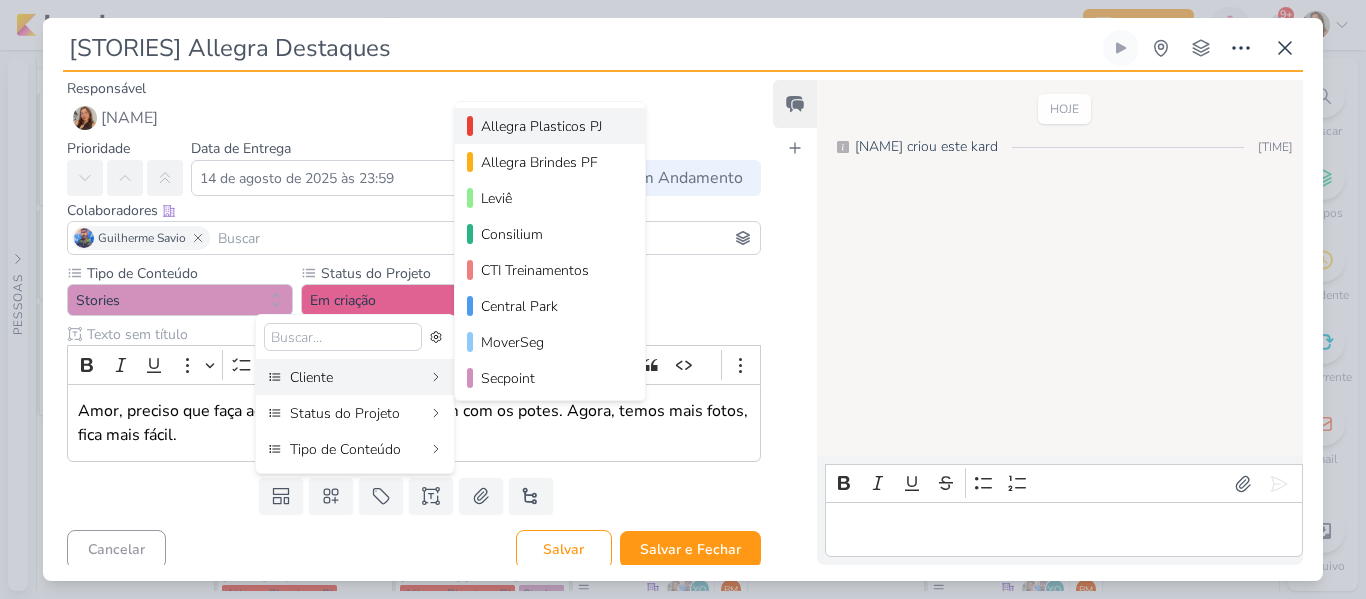 click on "Allegra Plasticos PJ" at bounding box center (551, 126) 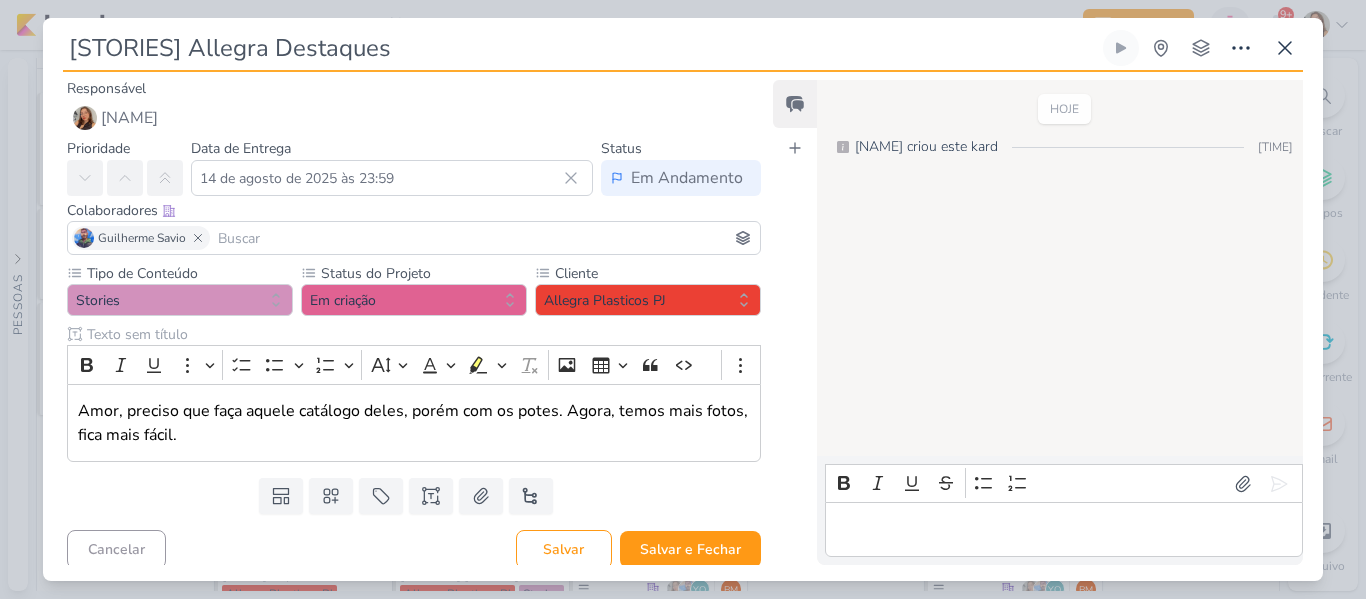click at bounding box center [485, 238] 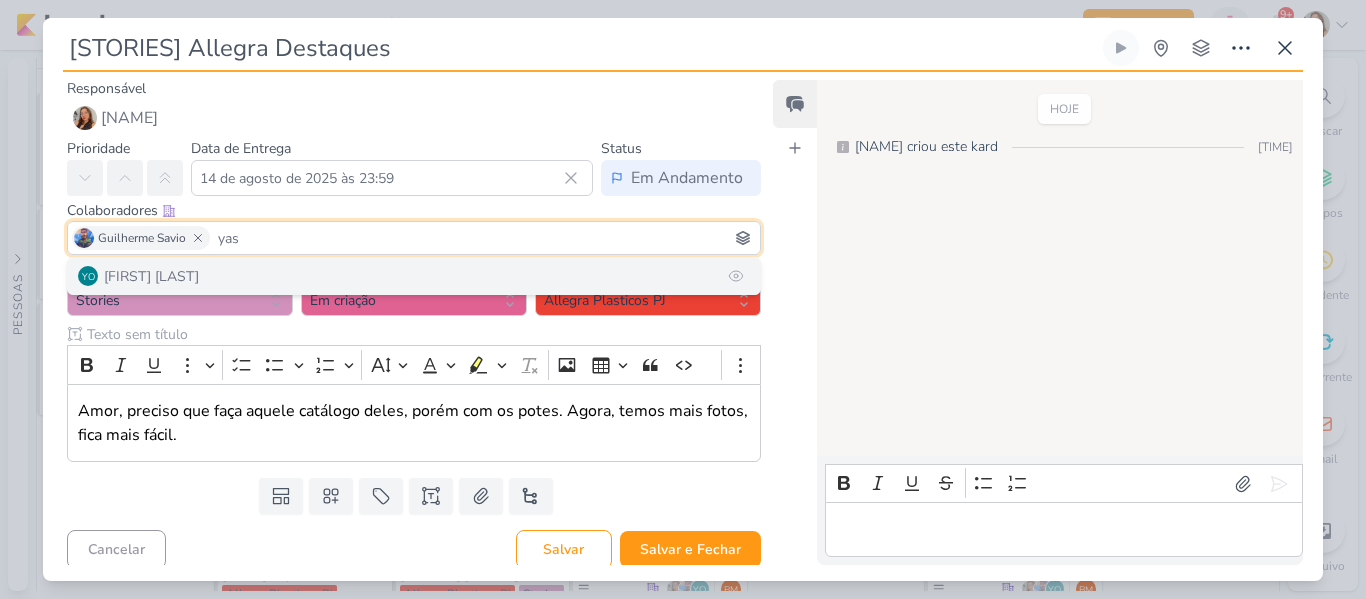 type on "yas" 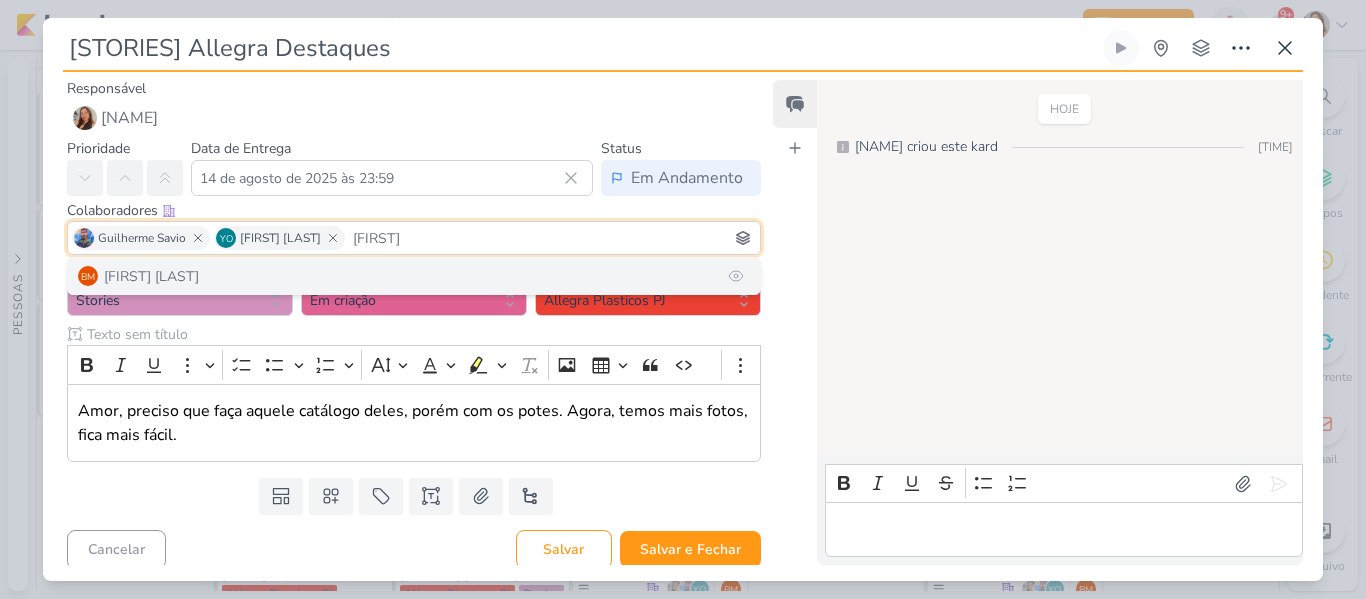 type on "[FIRST]" 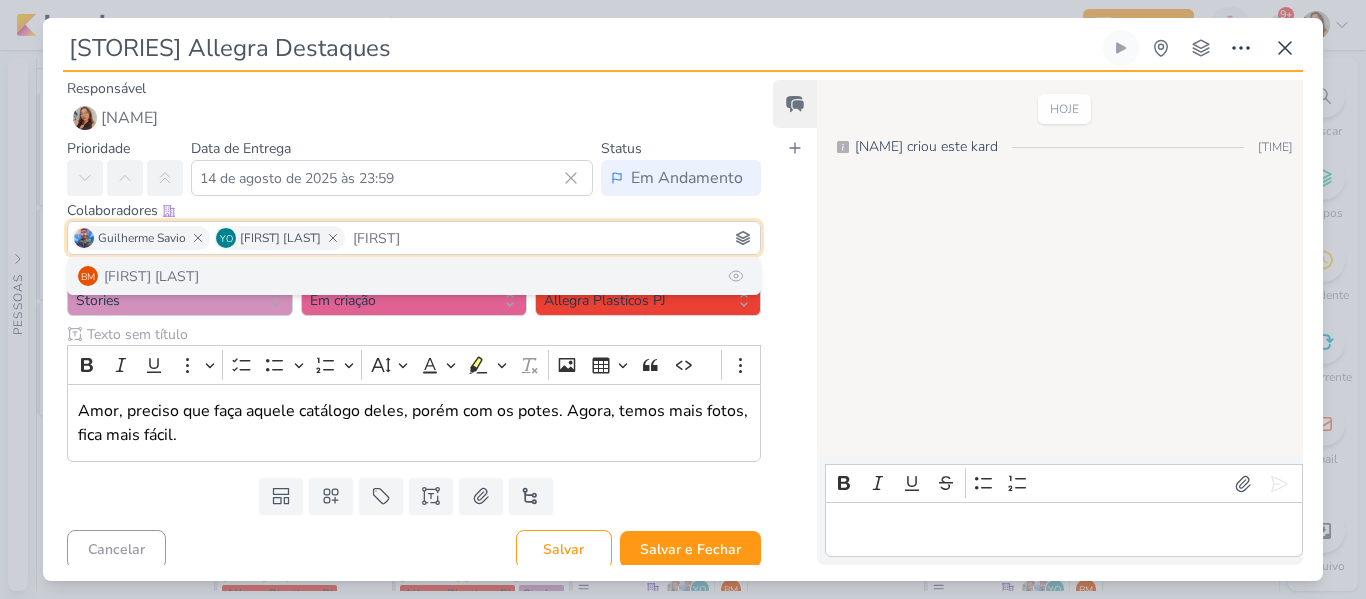 click on "BM
[FIRST]  [LAST]" at bounding box center [414, 276] 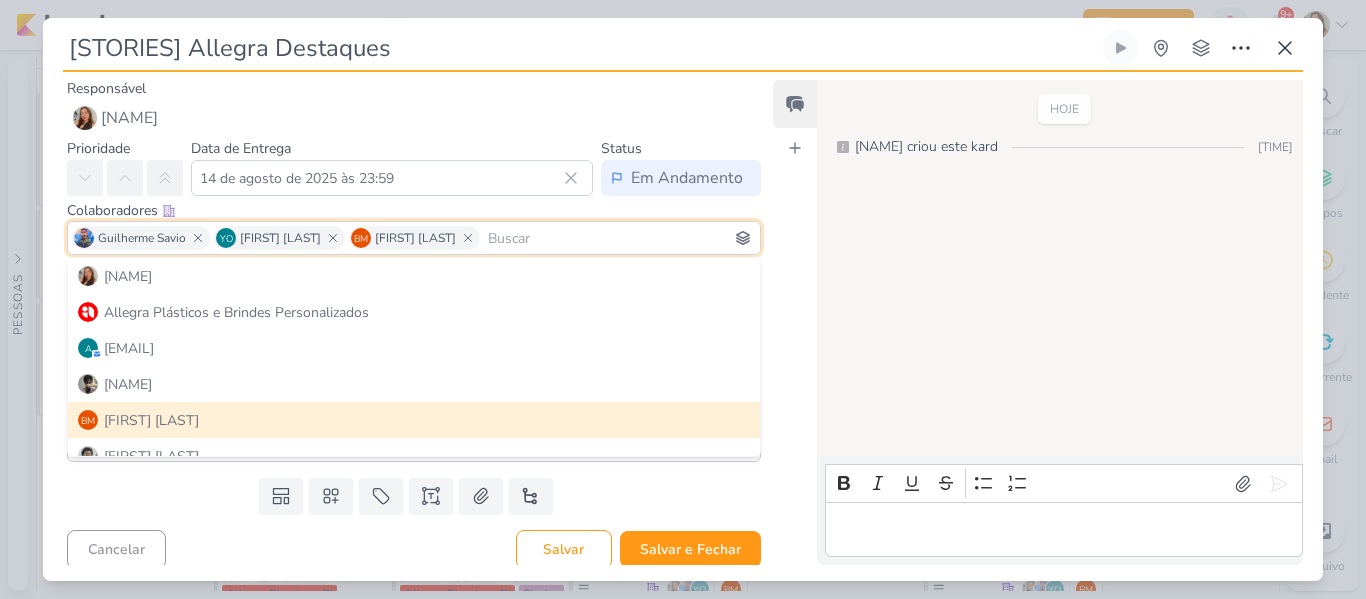 click on "HOJE
[FIRST] [LAST] criou este kard
11:10" at bounding box center (1059, 269) 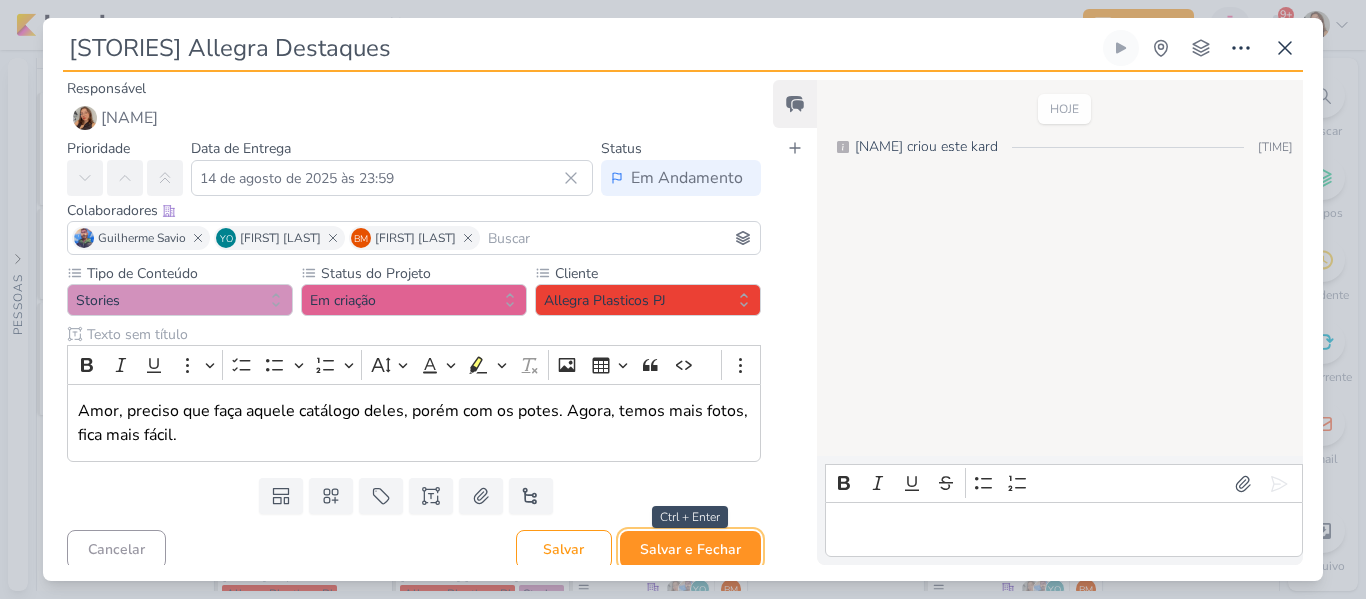 click on "Salvar e Fechar" at bounding box center (690, 549) 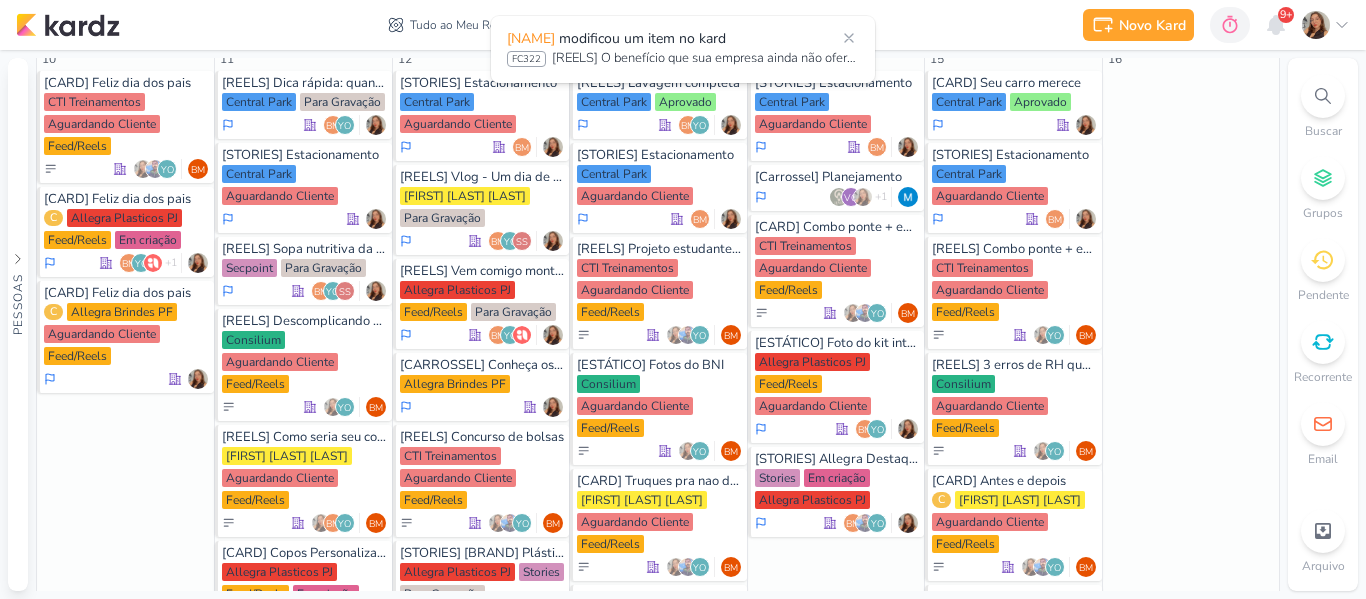 scroll, scrollTop: 2996, scrollLeft: 0, axis: vertical 